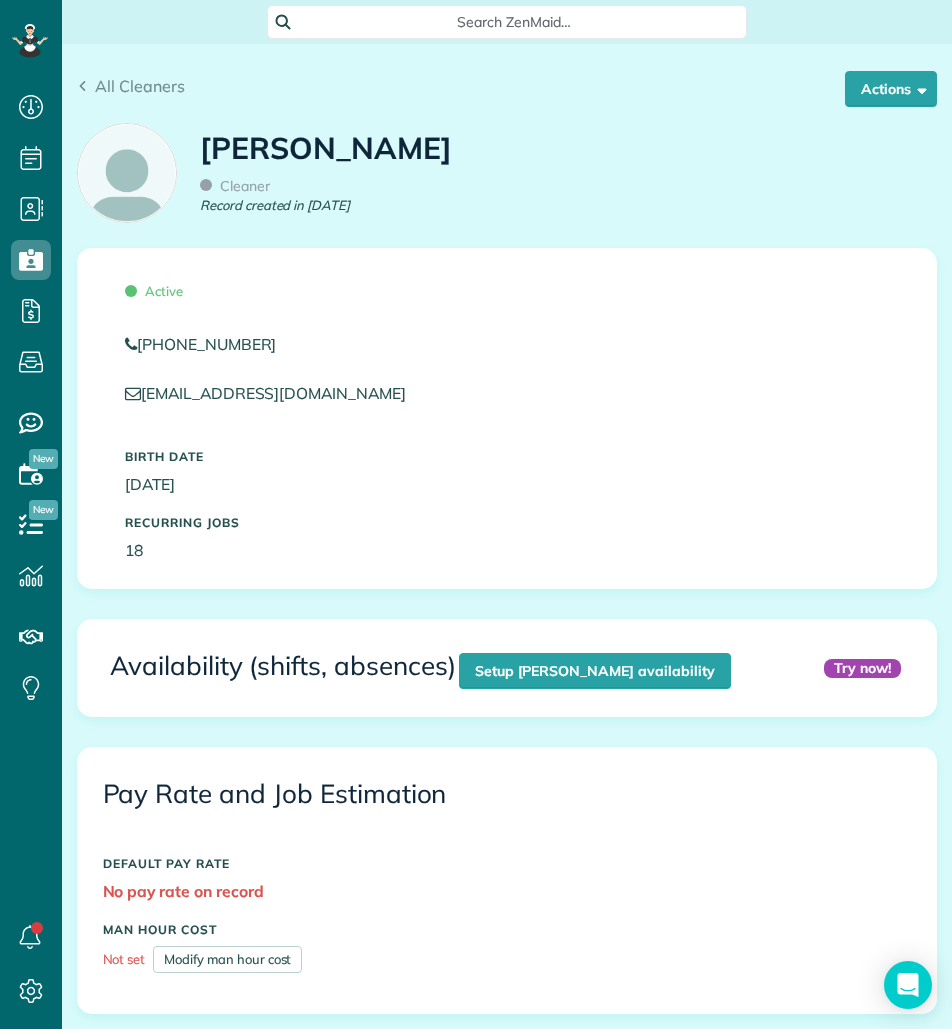 scroll, scrollTop: 0, scrollLeft: 0, axis: both 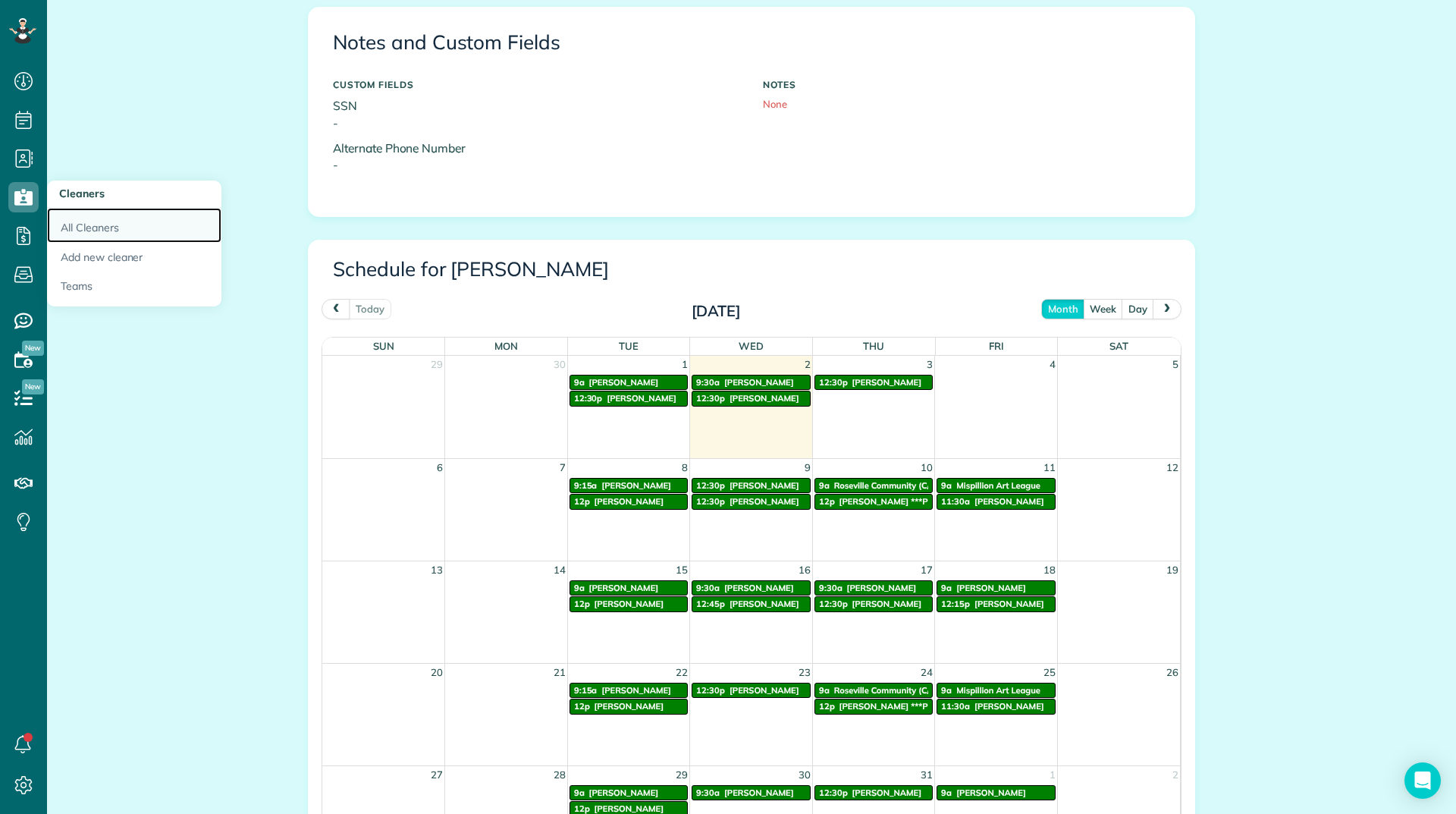 click on "All Cleaners" at bounding box center [134, 225] 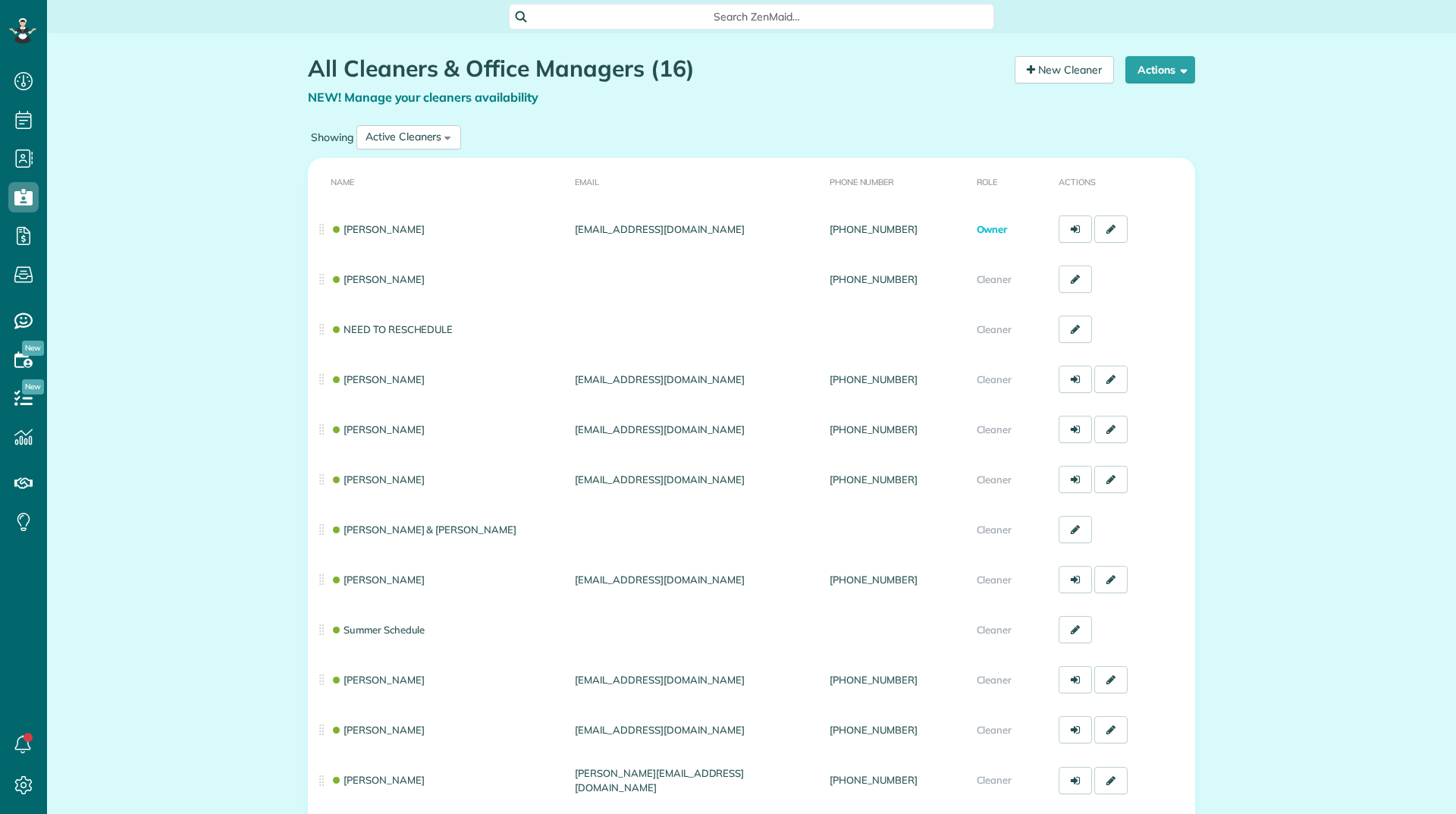 scroll, scrollTop: 0, scrollLeft: 0, axis: both 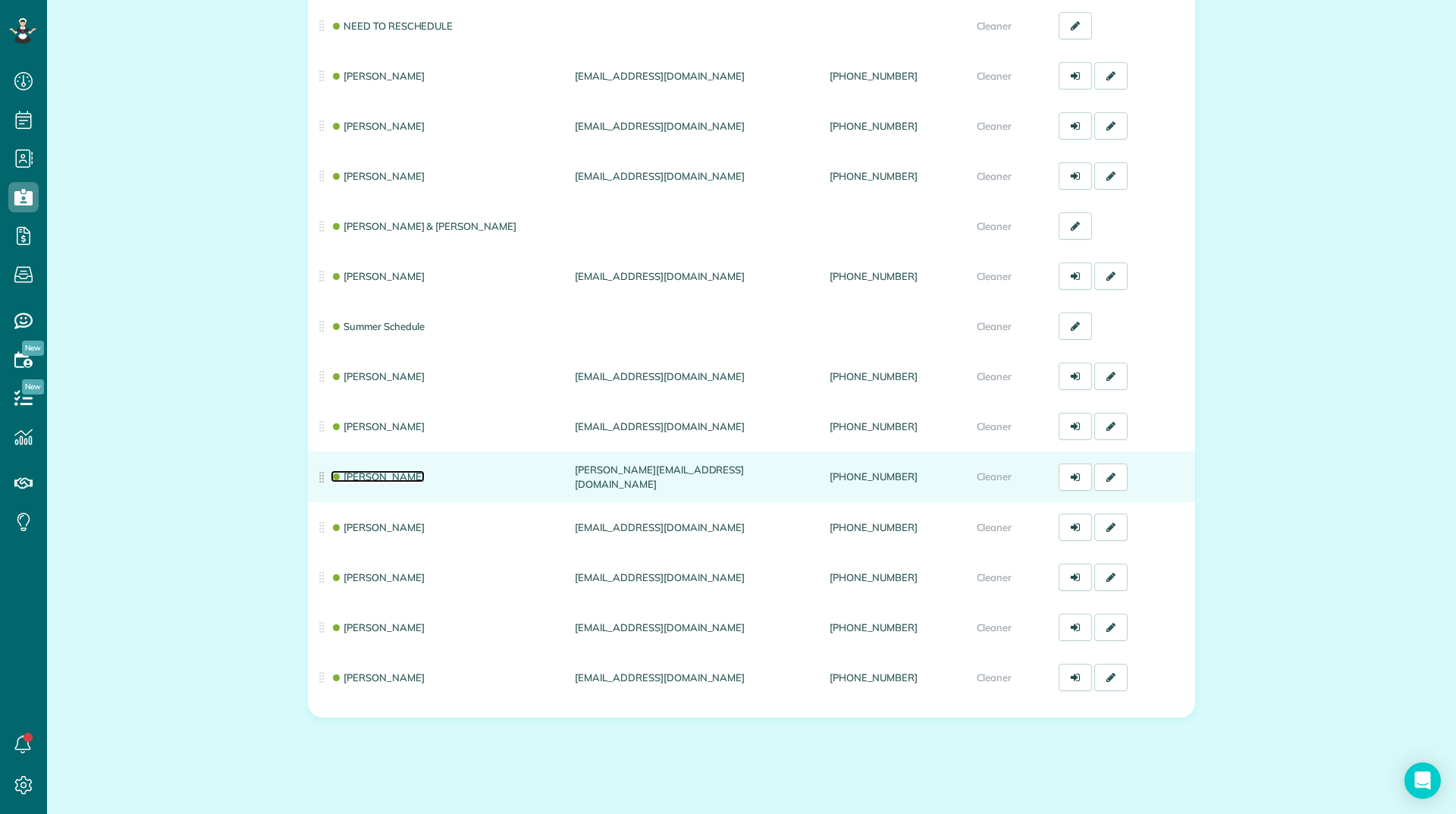 click on "[PERSON_NAME]" at bounding box center (378, 476) 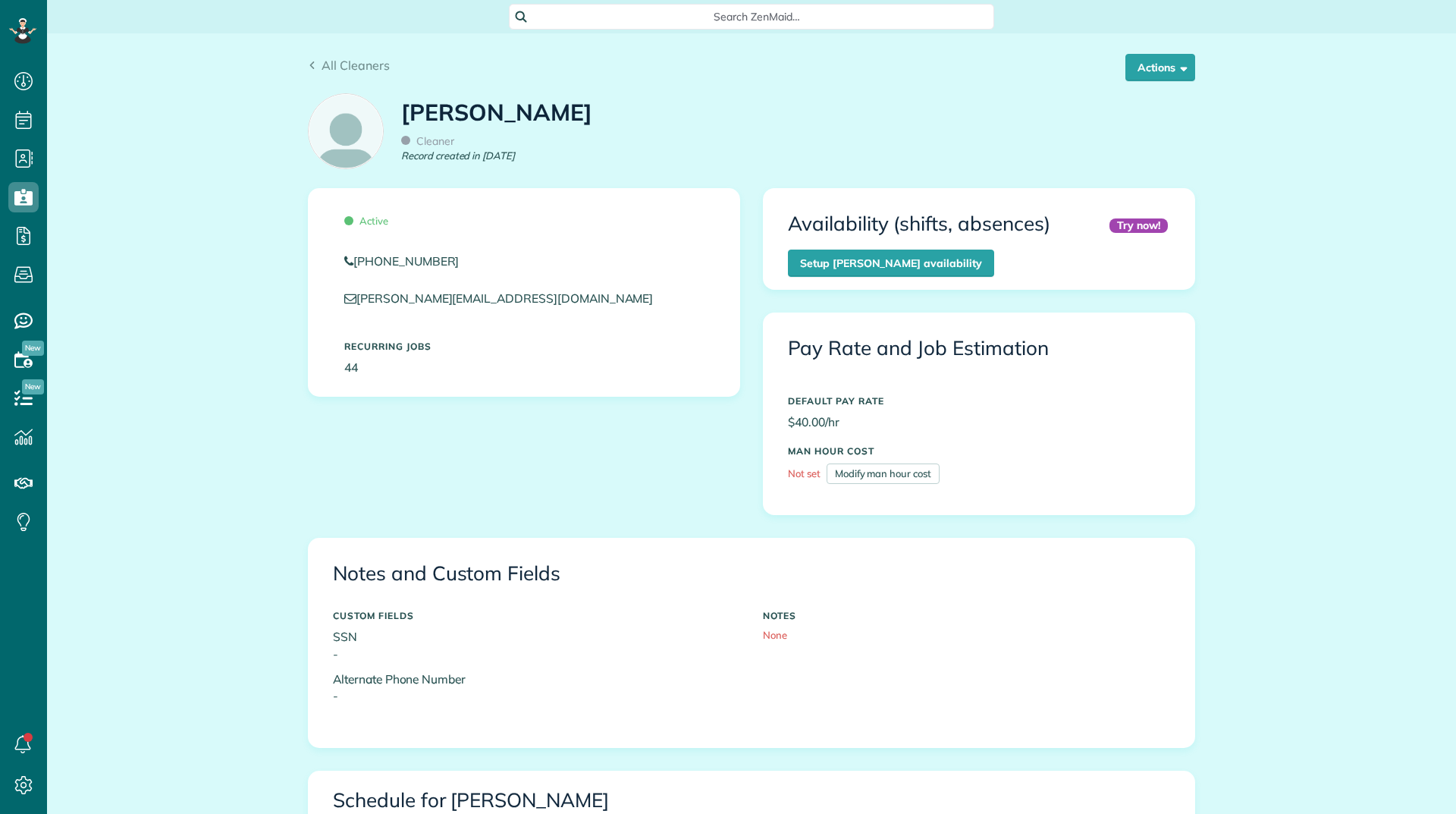 scroll, scrollTop: 0, scrollLeft: 0, axis: both 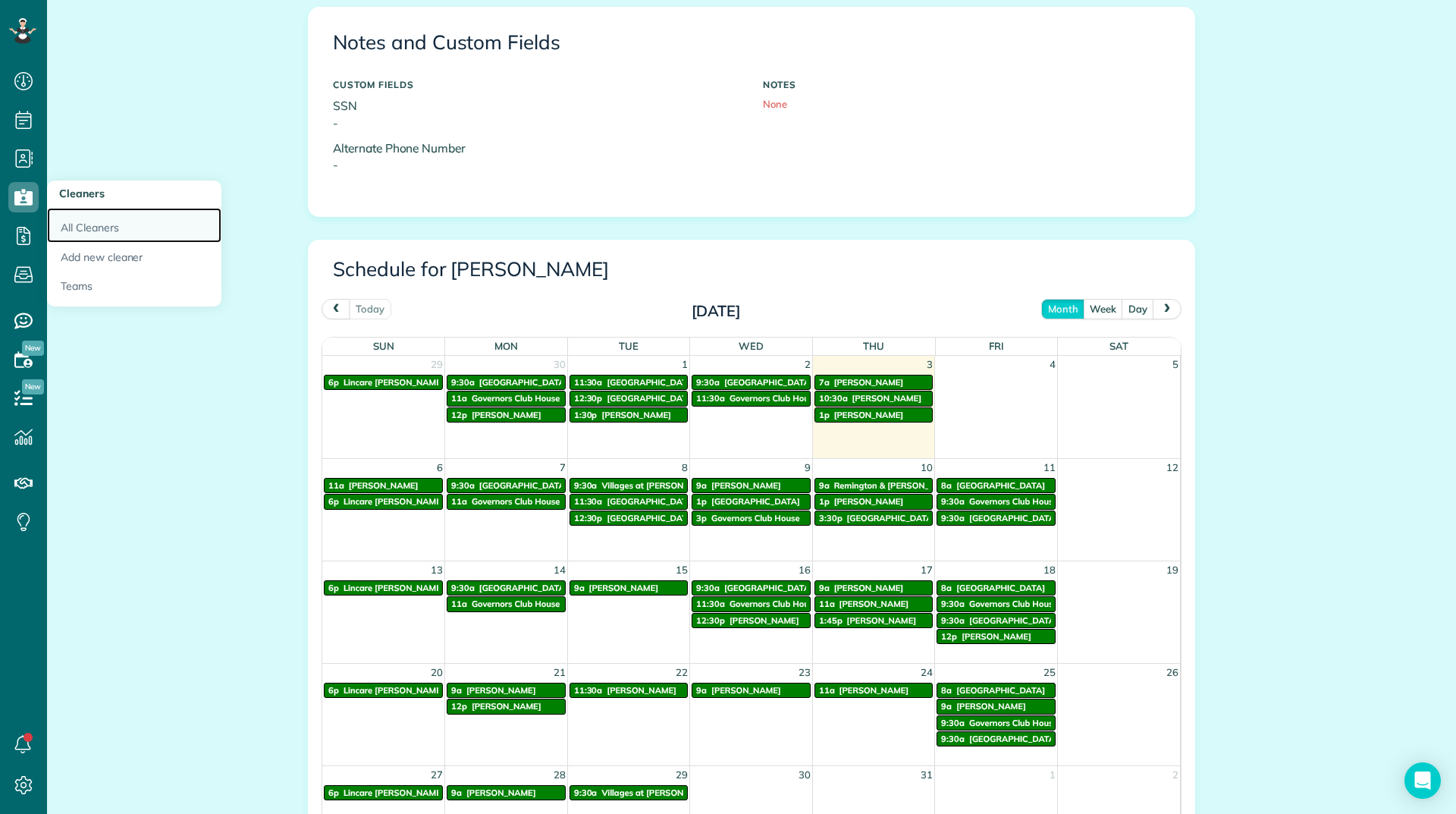 click on "All Cleaners" at bounding box center (134, 225) 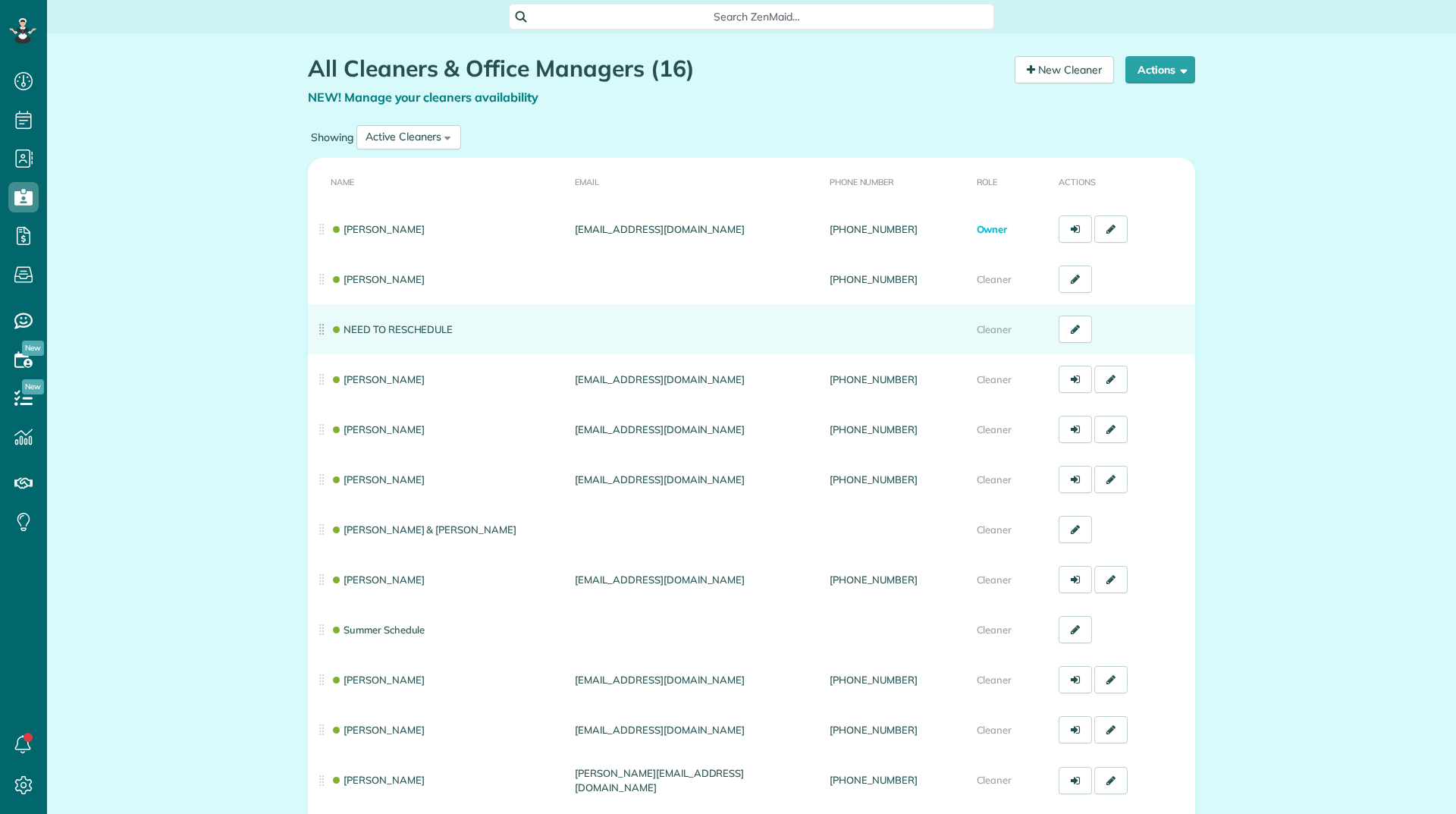 scroll, scrollTop: 0, scrollLeft: 0, axis: both 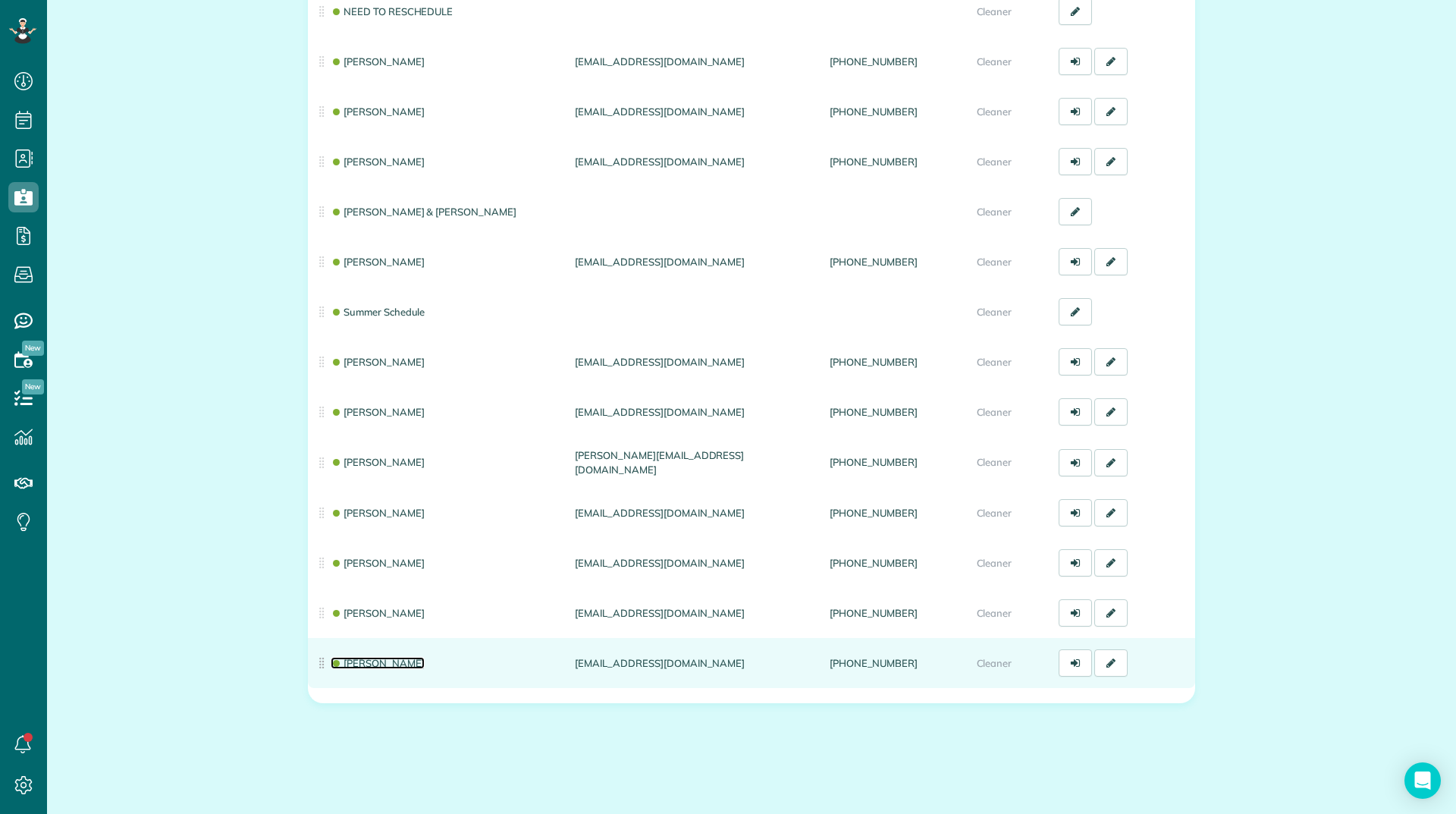 click on "[PERSON_NAME]" at bounding box center (378, 663) 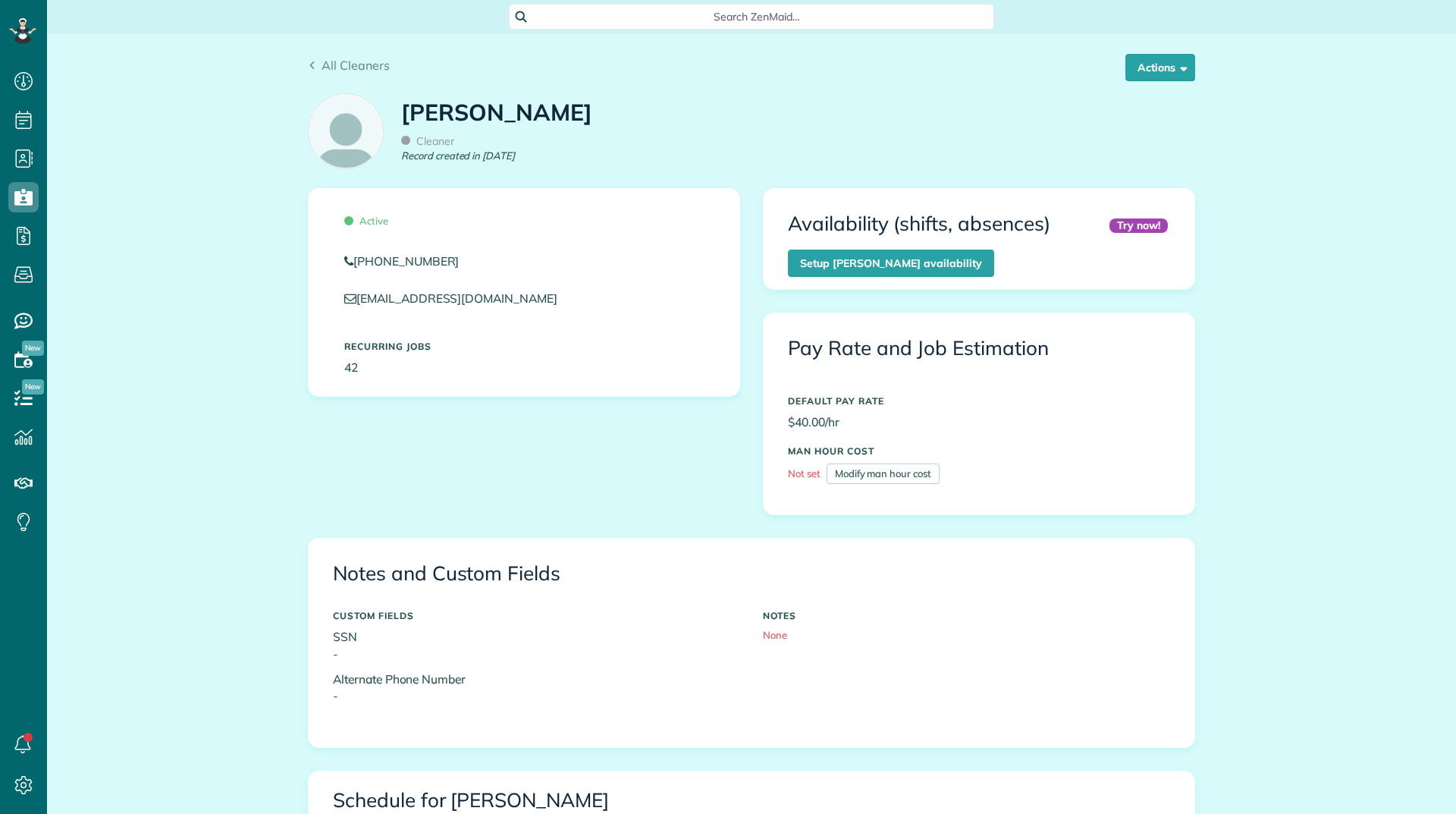 scroll, scrollTop: 0, scrollLeft: 0, axis: both 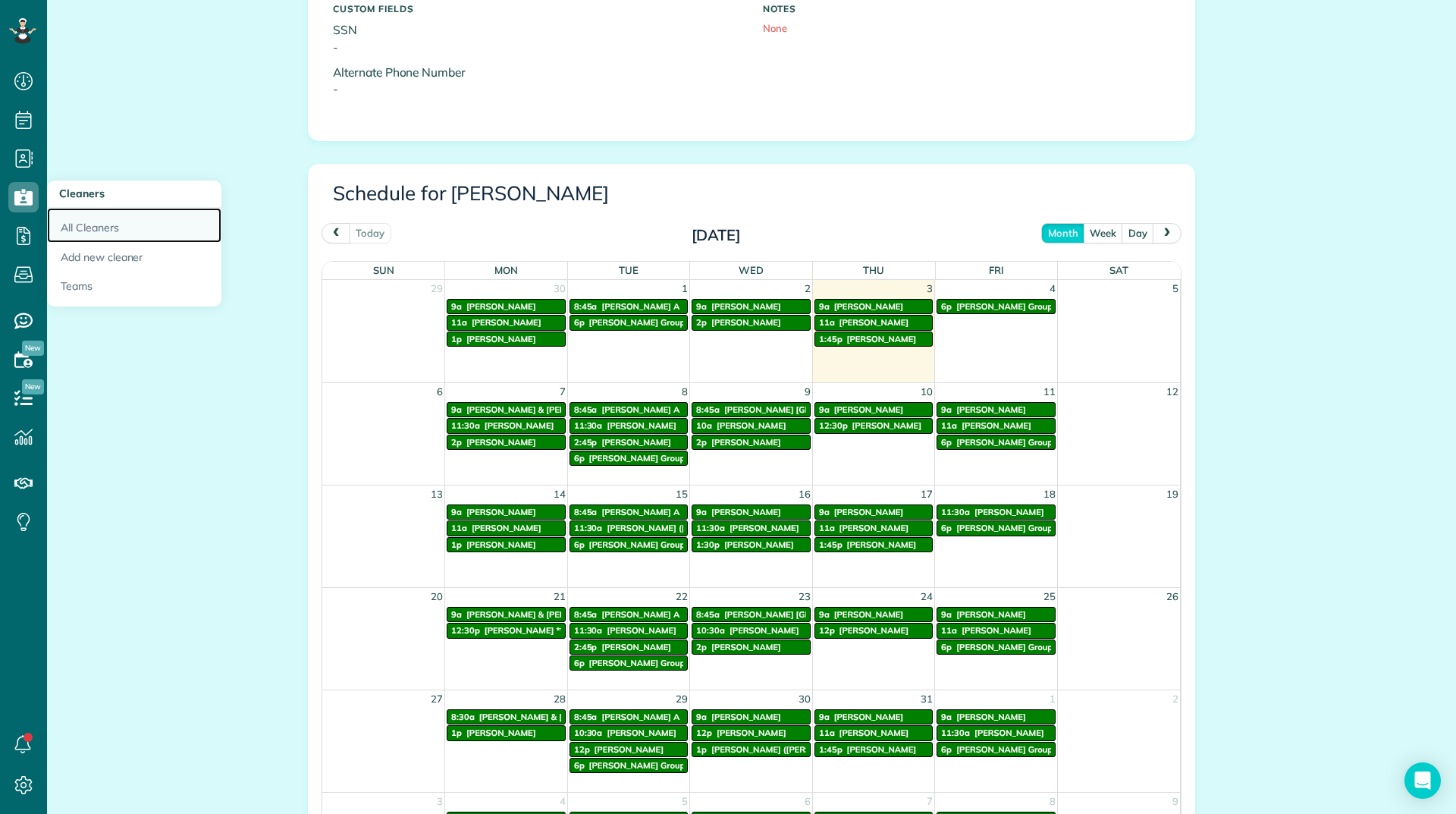 click on "All Cleaners" at bounding box center (134, 225) 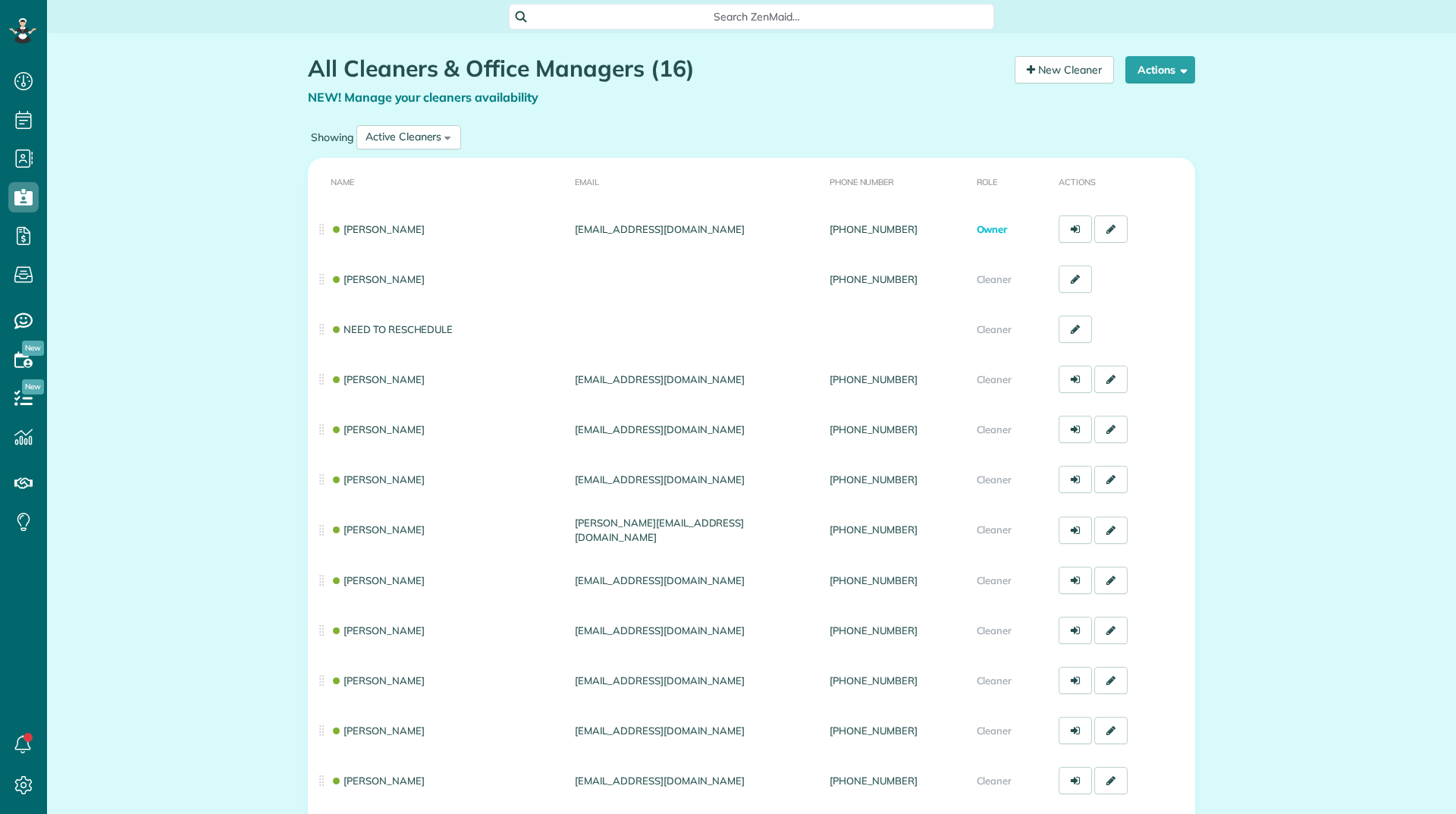 scroll, scrollTop: 0, scrollLeft: 0, axis: both 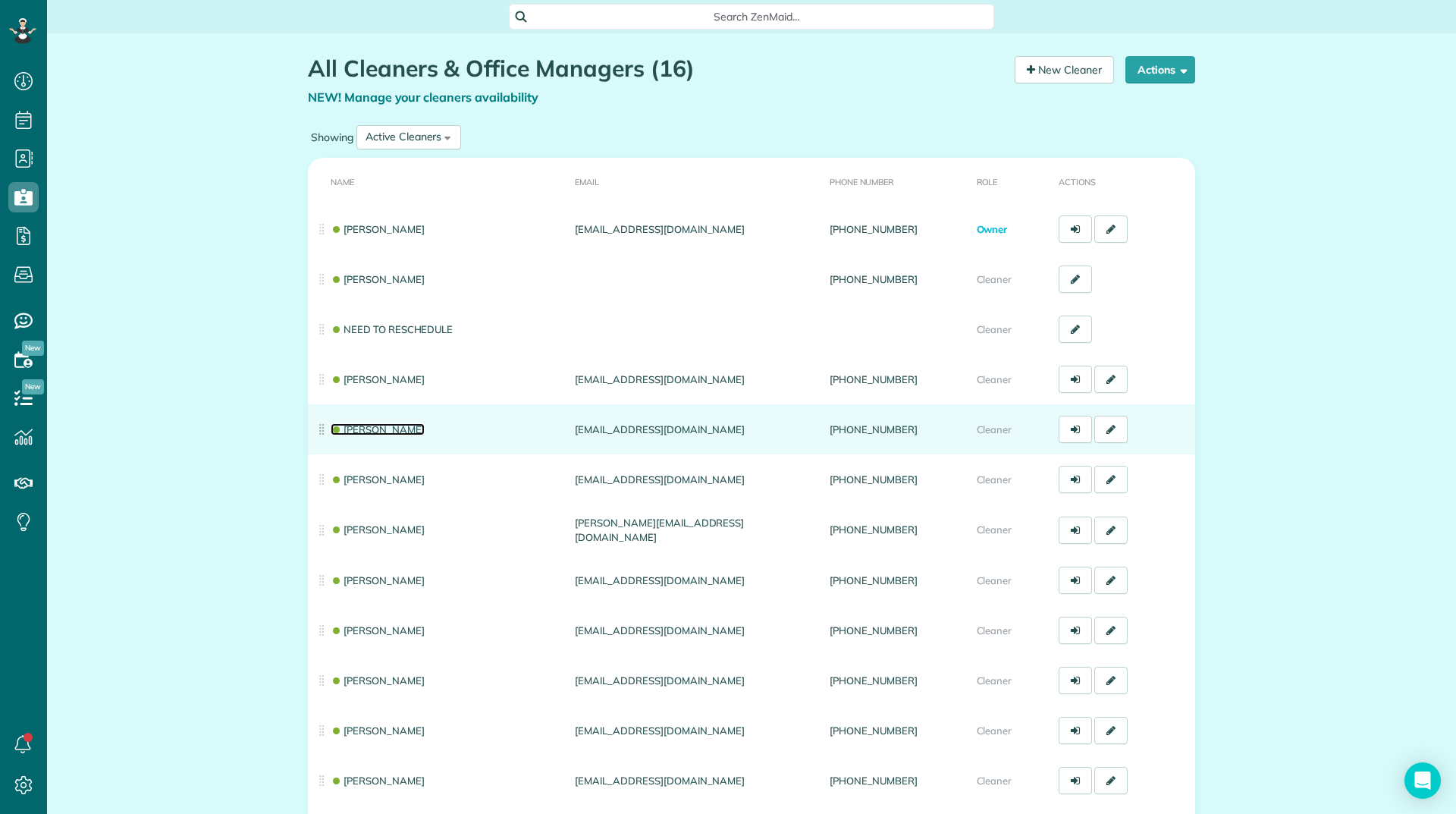 click on "[PERSON_NAME]" at bounding box center [378, 429] 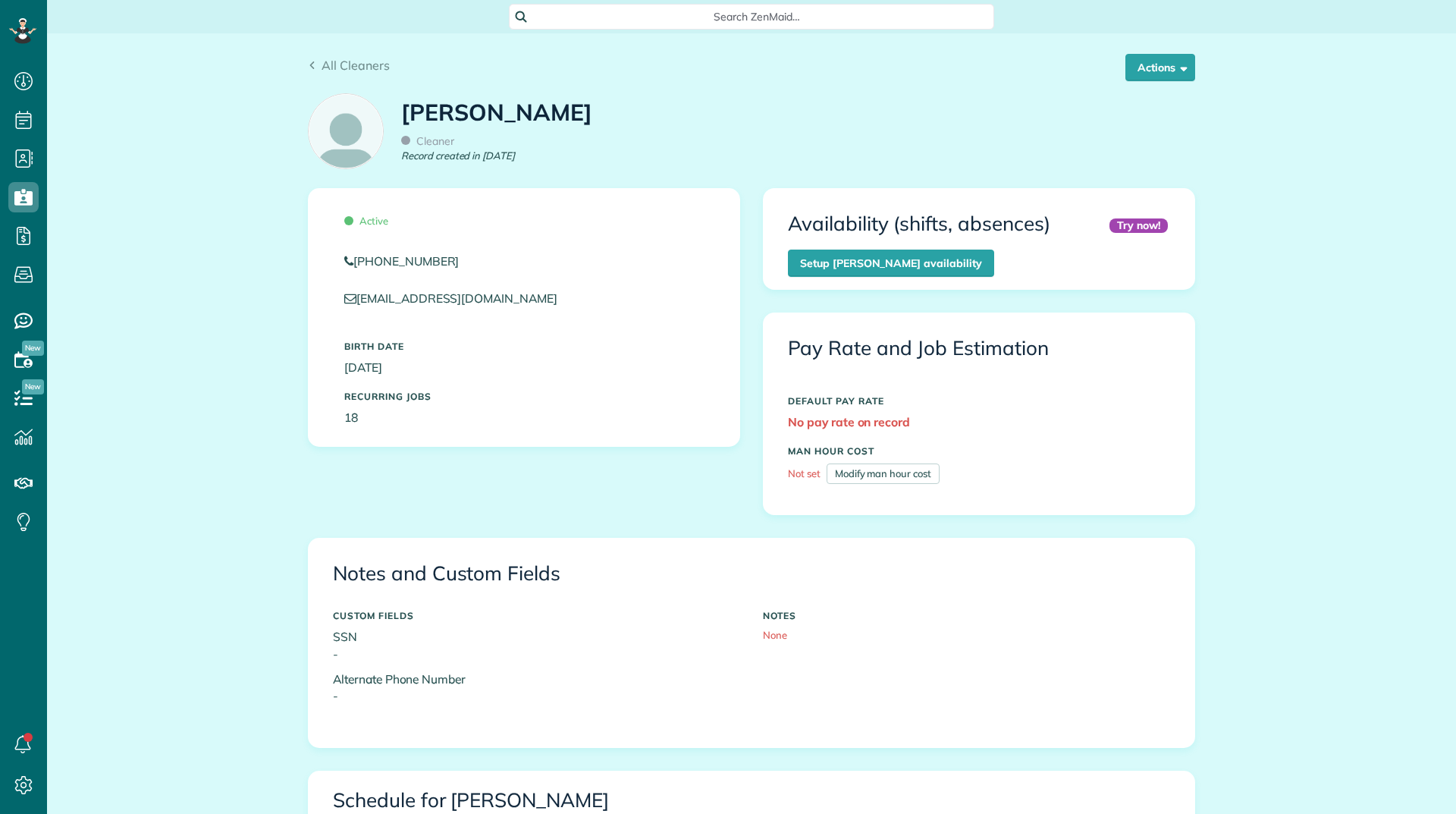 scroll, scrollTop: 0, scrollLeft: 0, axis: both 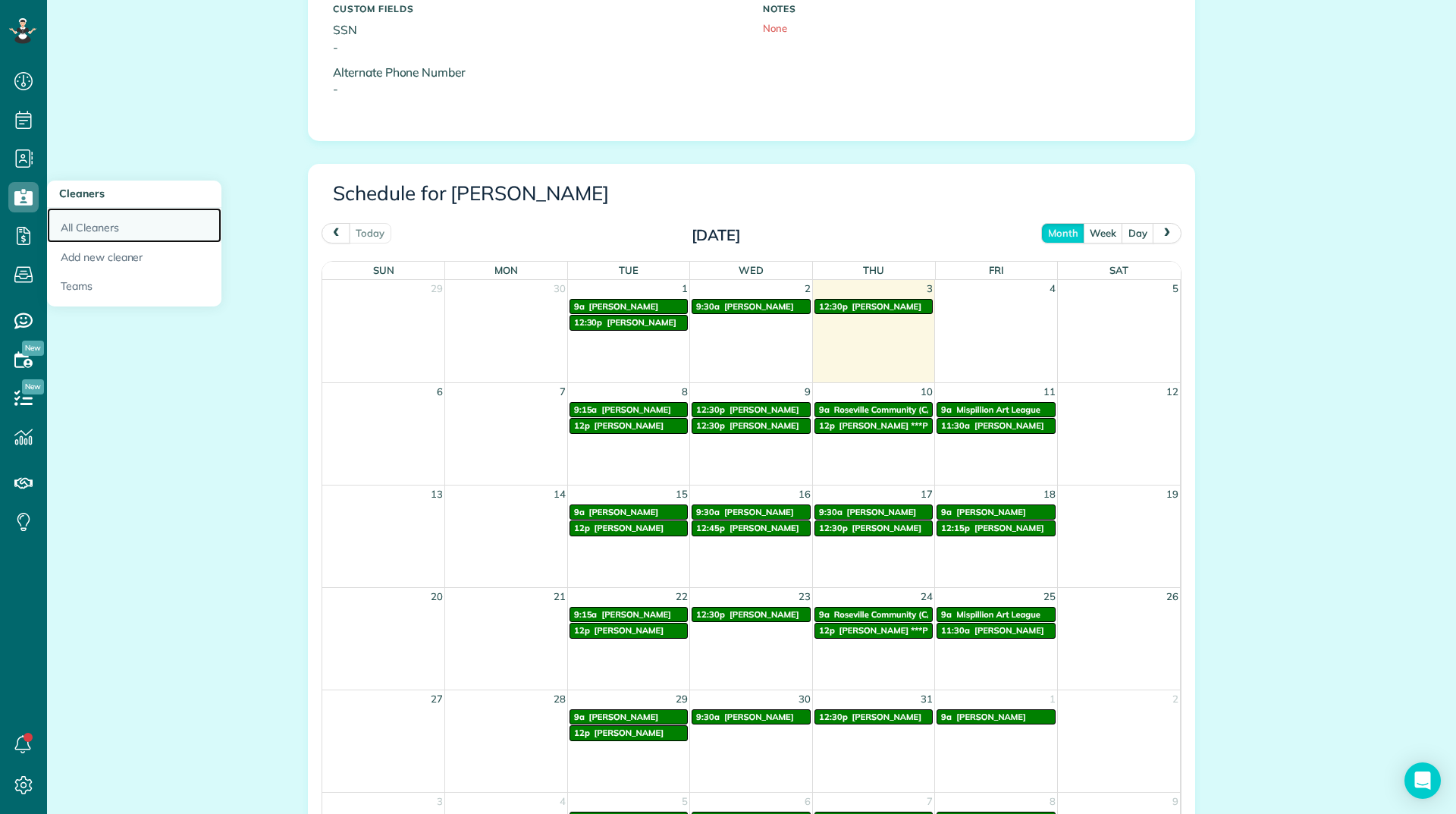 click on "All Cleaners" at bounding box center [134, 225] 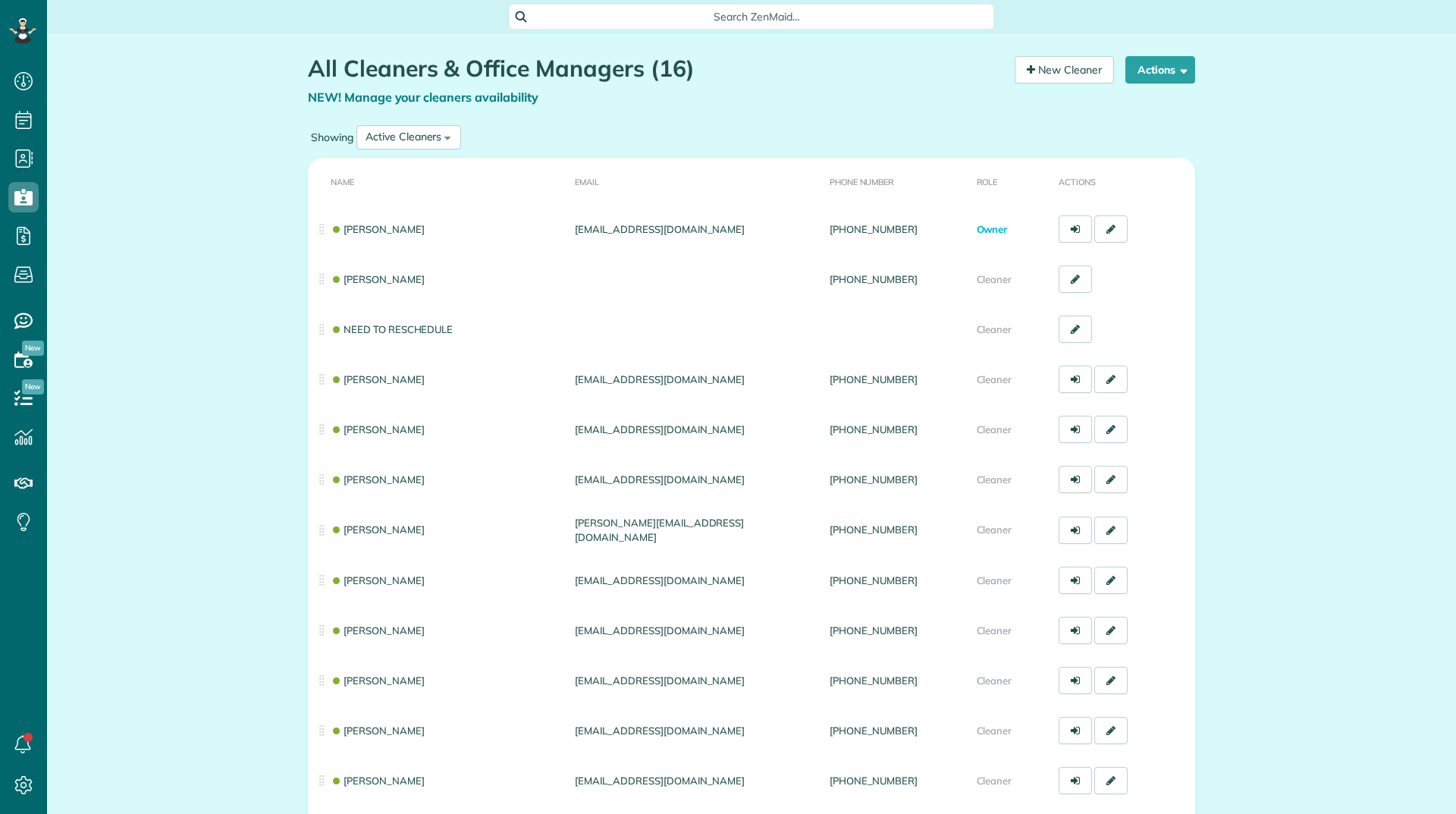 scroll, scrollTop: 0, scrollLeft: 0, axis: both 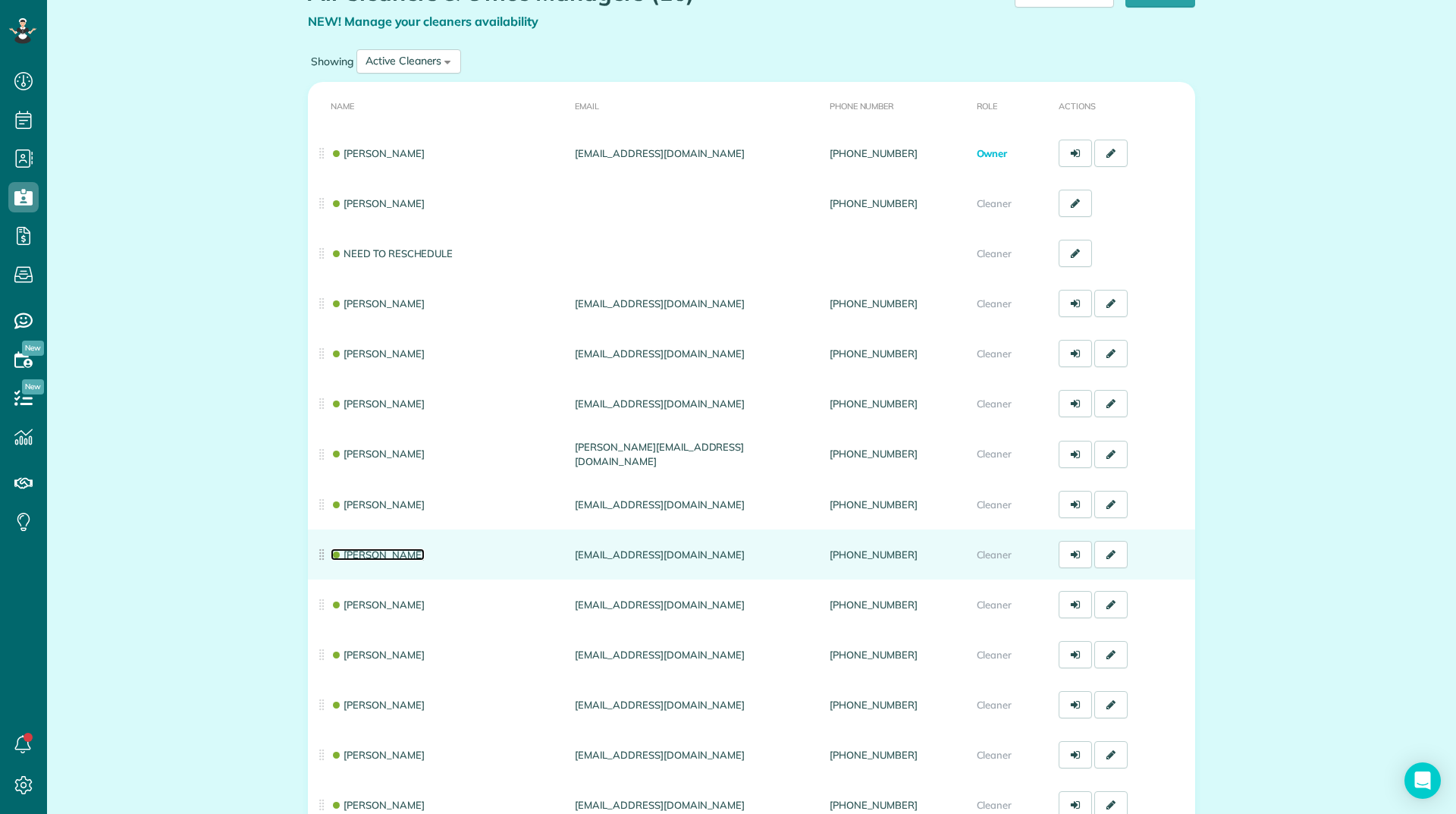 click on "Jackie Fiqueroa" at bounding box center (378, 555) 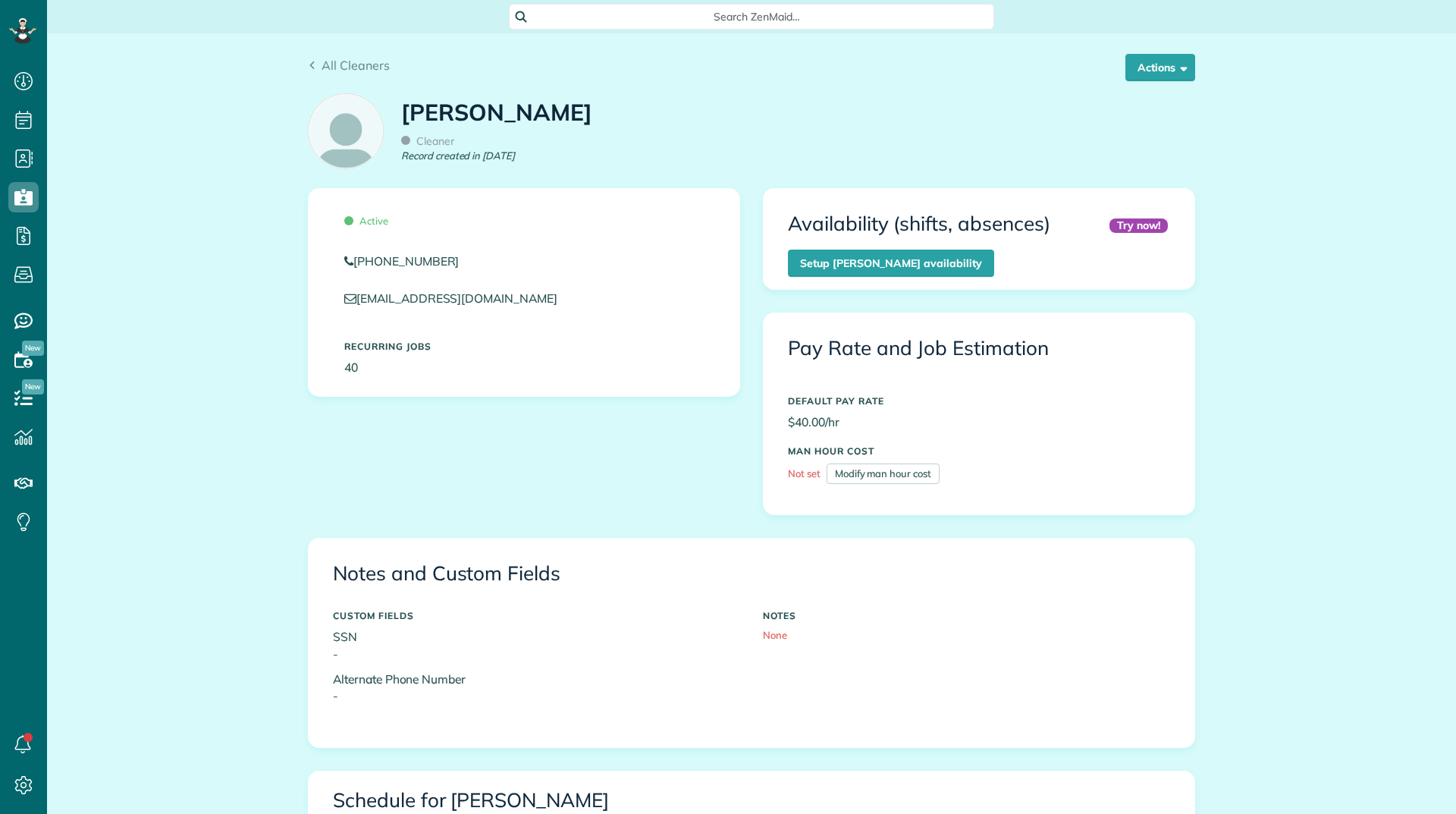 scroll, scrollTop: 0, scrollLeft: 0, axis: both 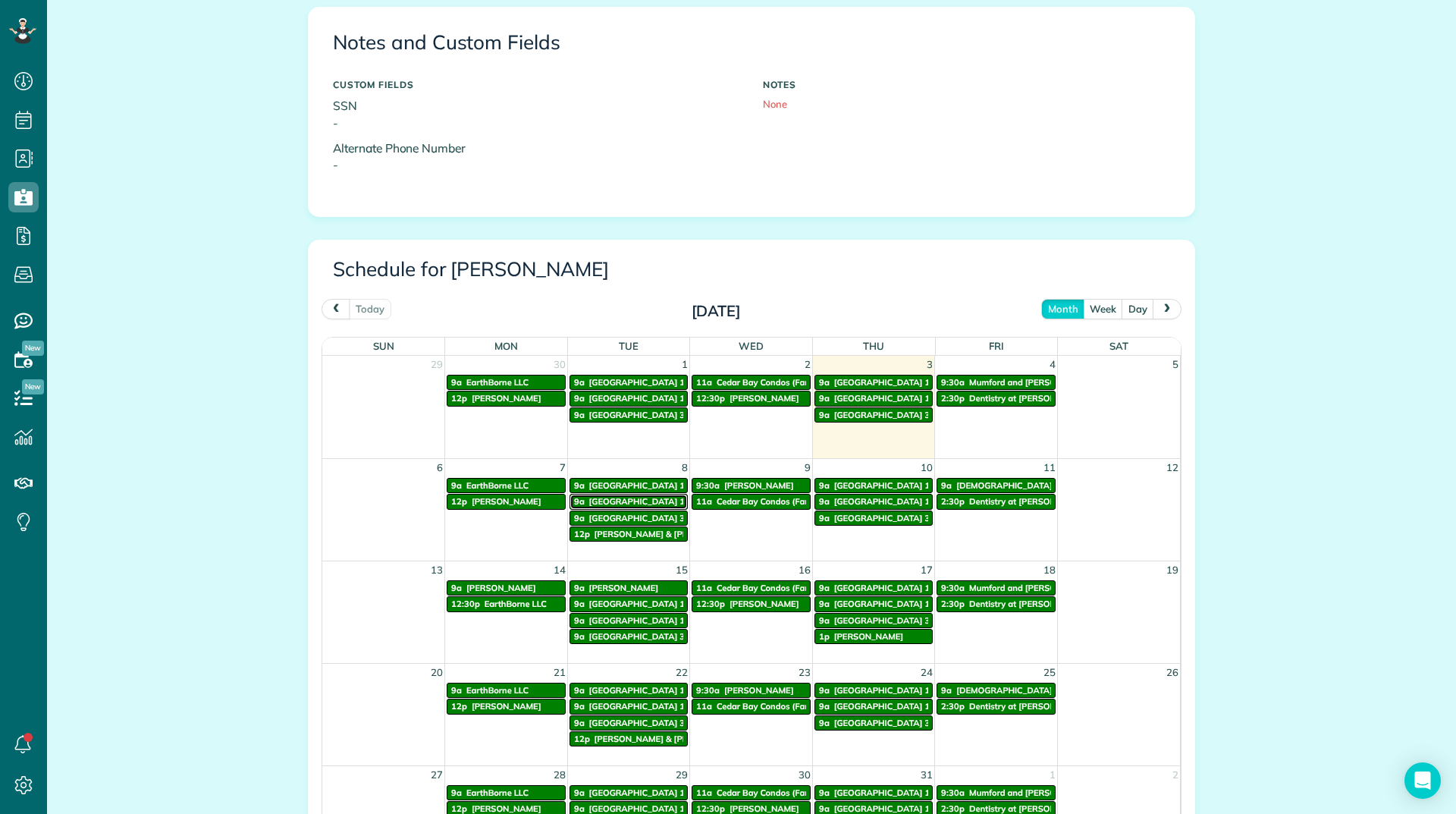 click on "Vineyards Building 16" at bounding box center (639, 501) 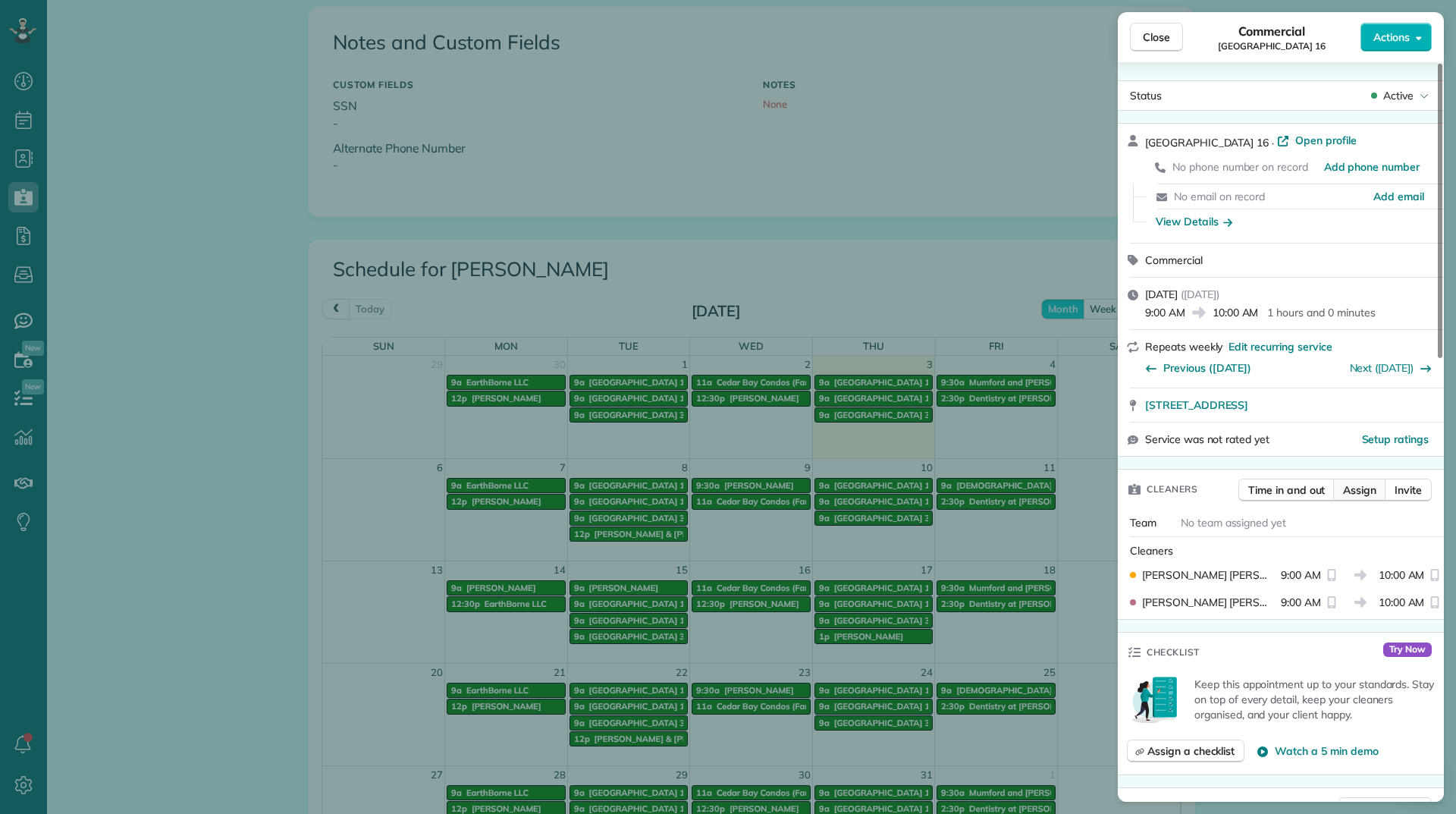 click on "Assign" at bounding box center (1360, 490) 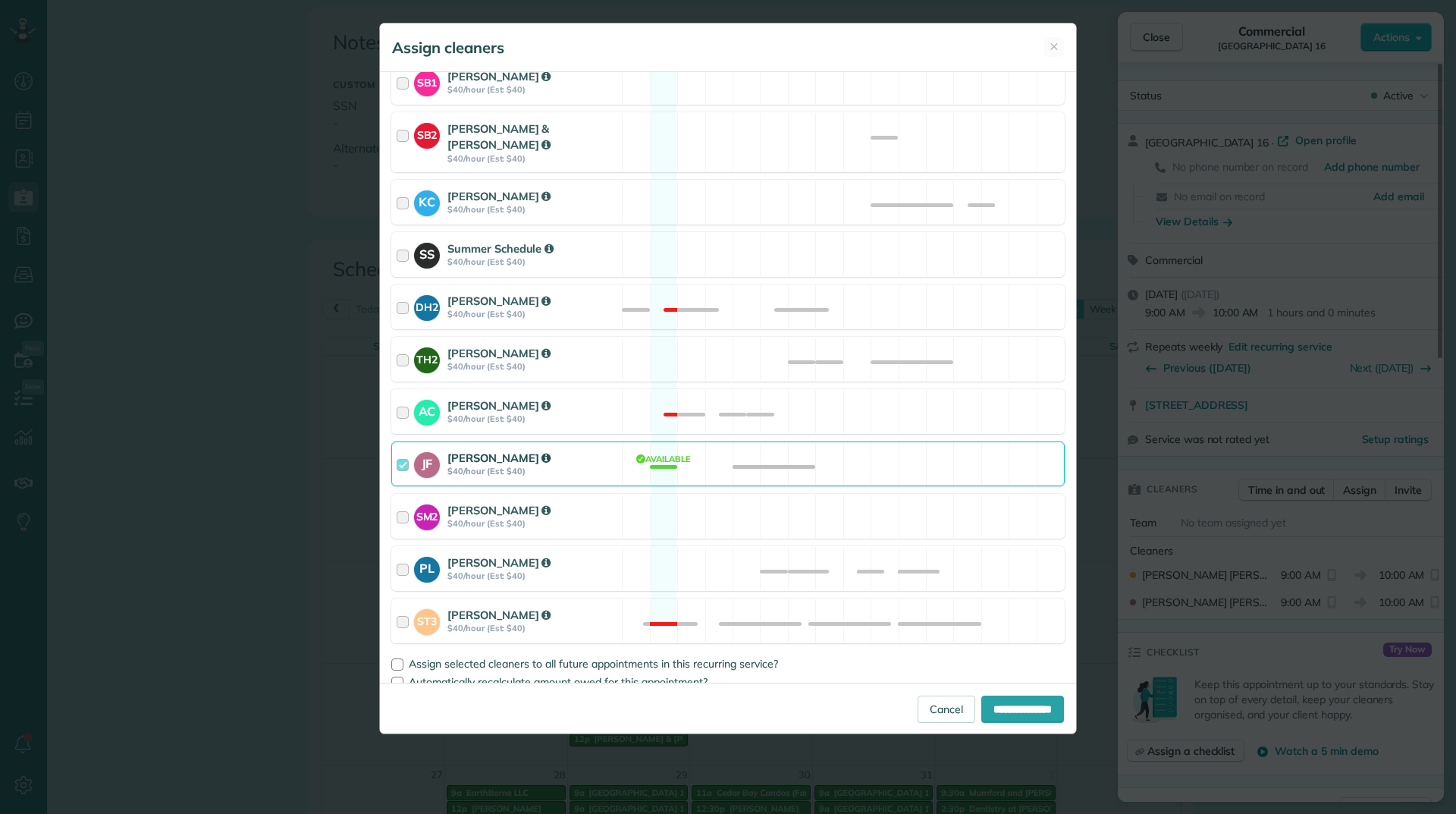 scroll, scrollTop: 530, scrollLeft: 0, axis: vertical 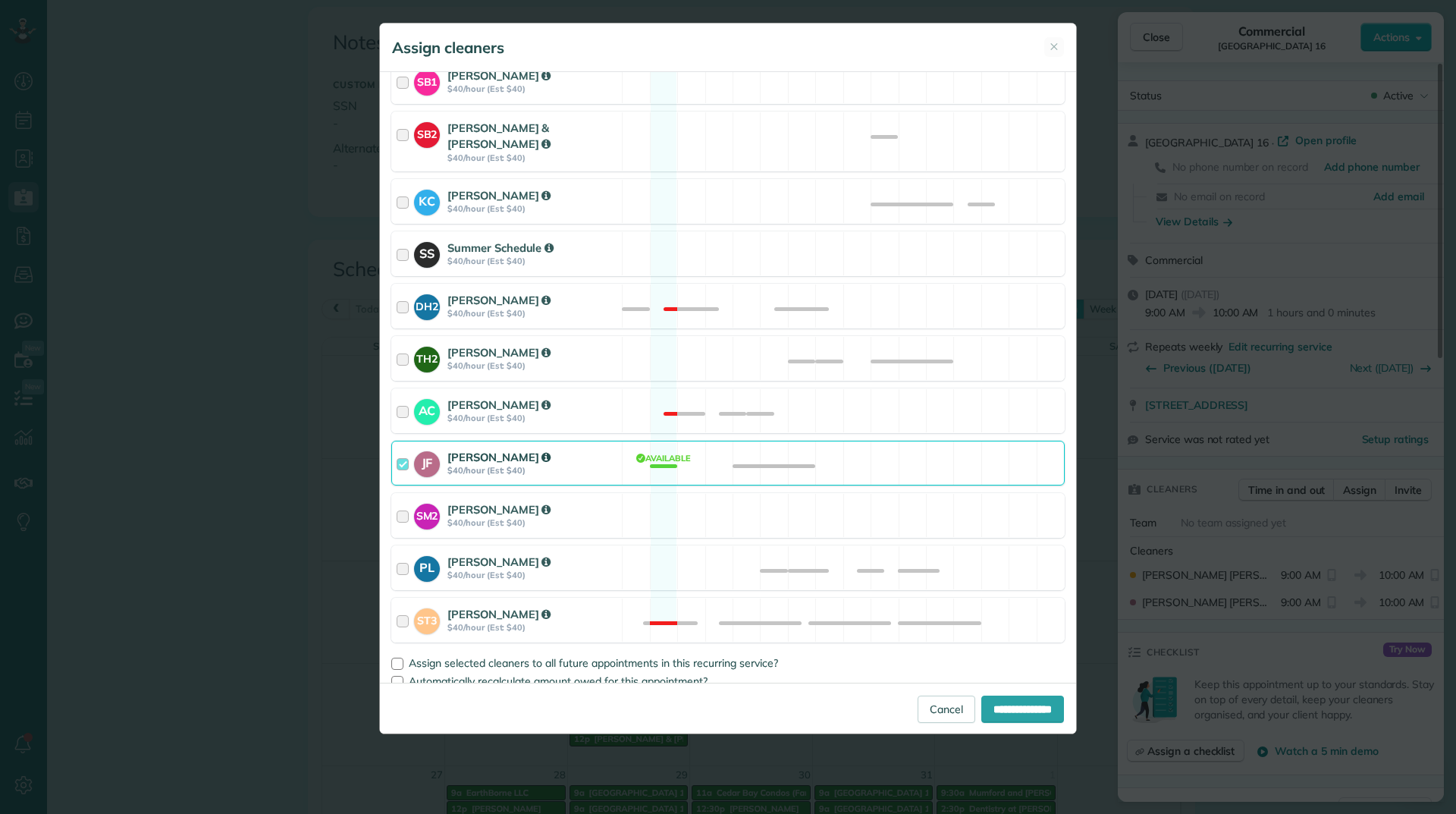 click on "JF
Jackie Fiqueroa
$40/hour (Est: $40)
Available" at bounding box center [728, 463] 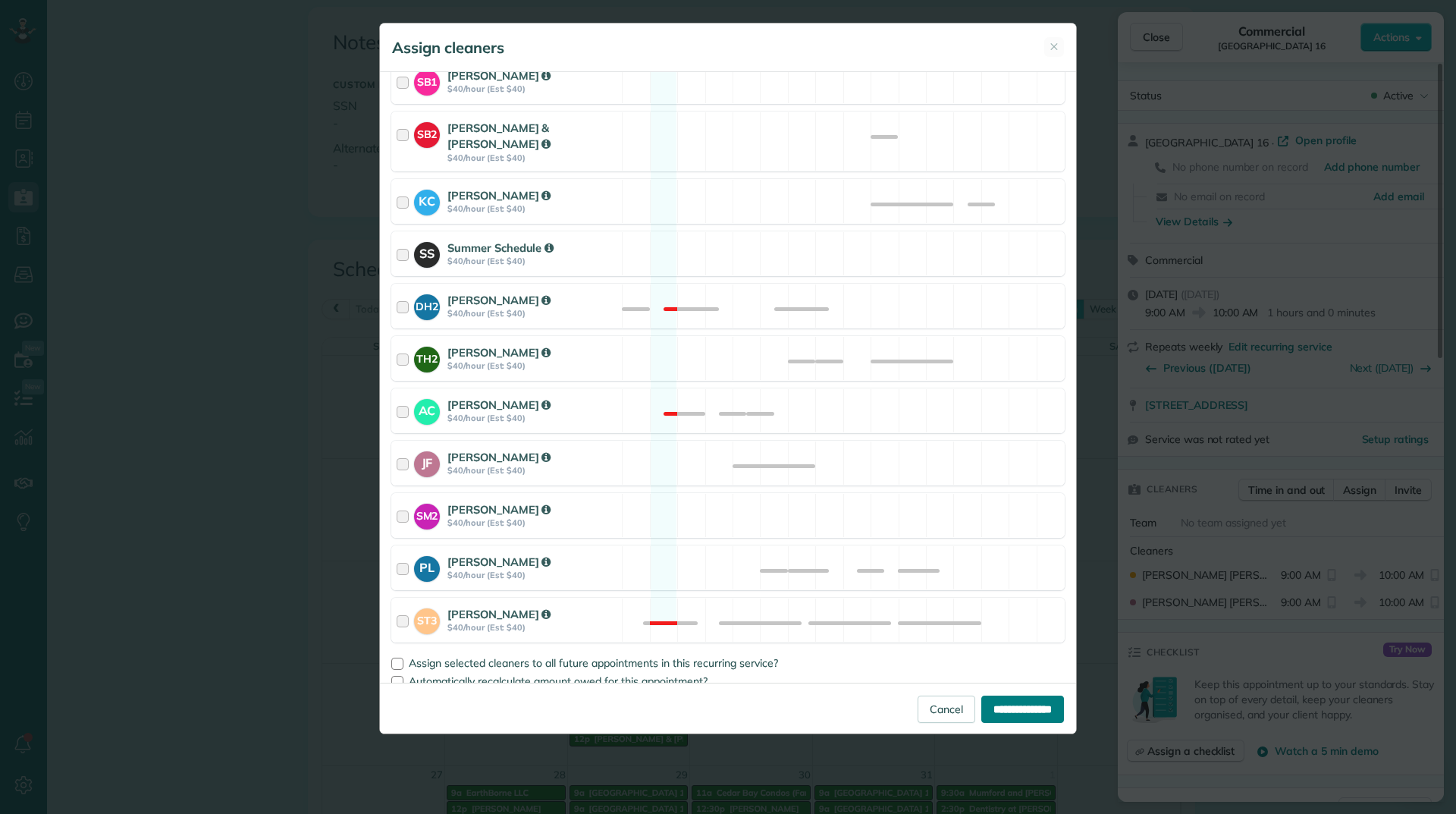 click on "**********" at bounding box center (1022, 709) 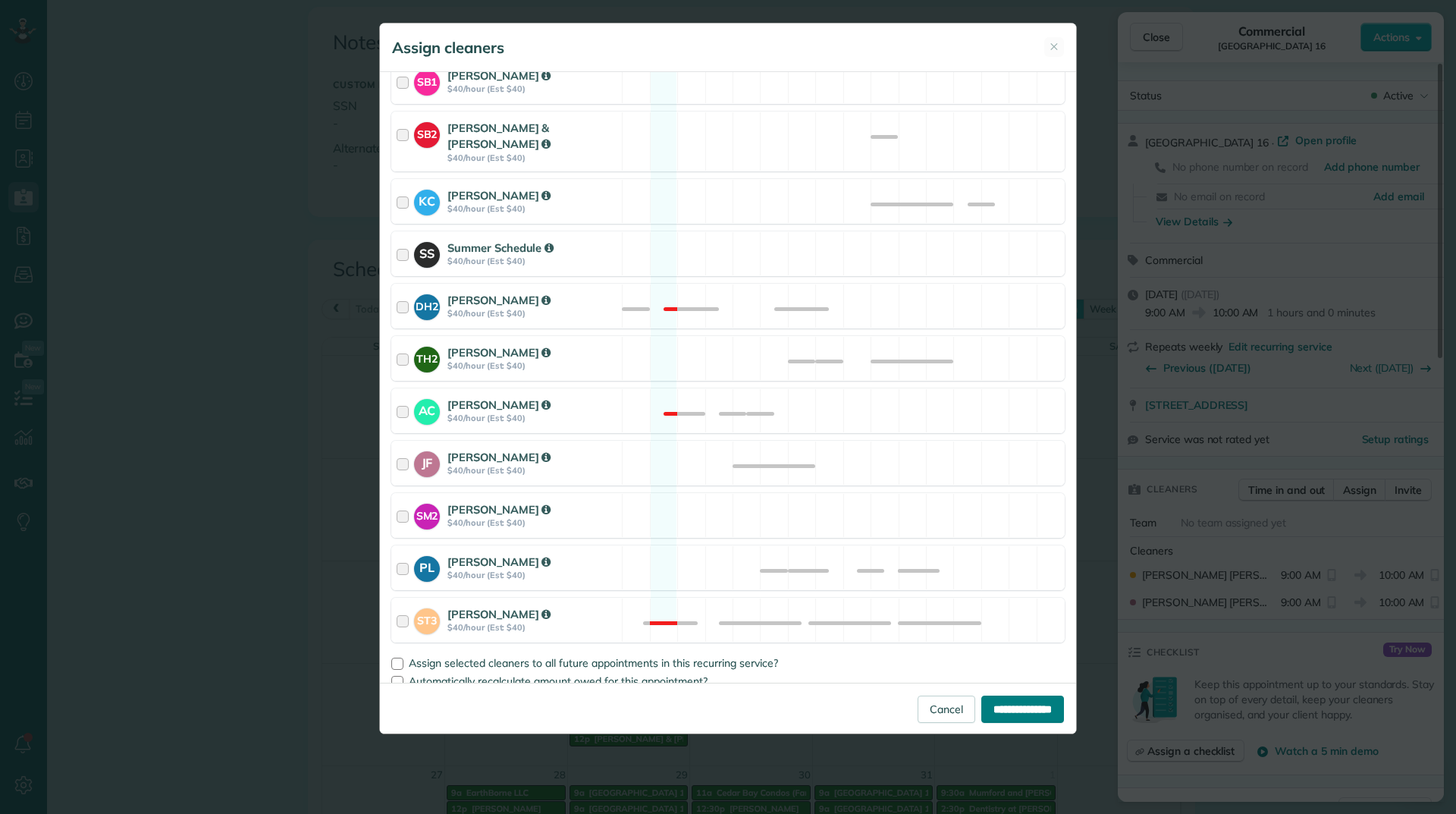 type on "**********" 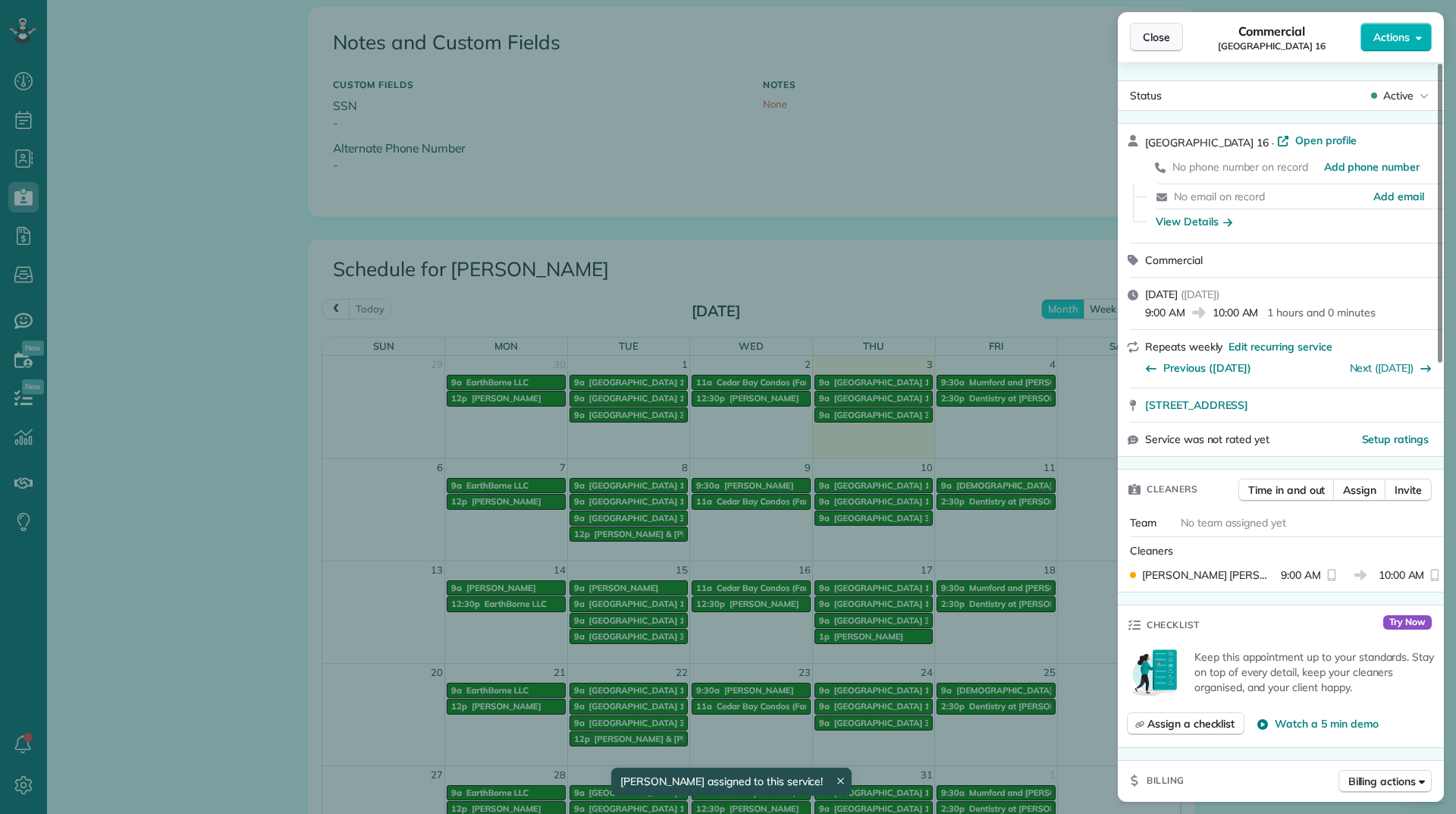 click on "Close" at bounding box center [1156, 37] 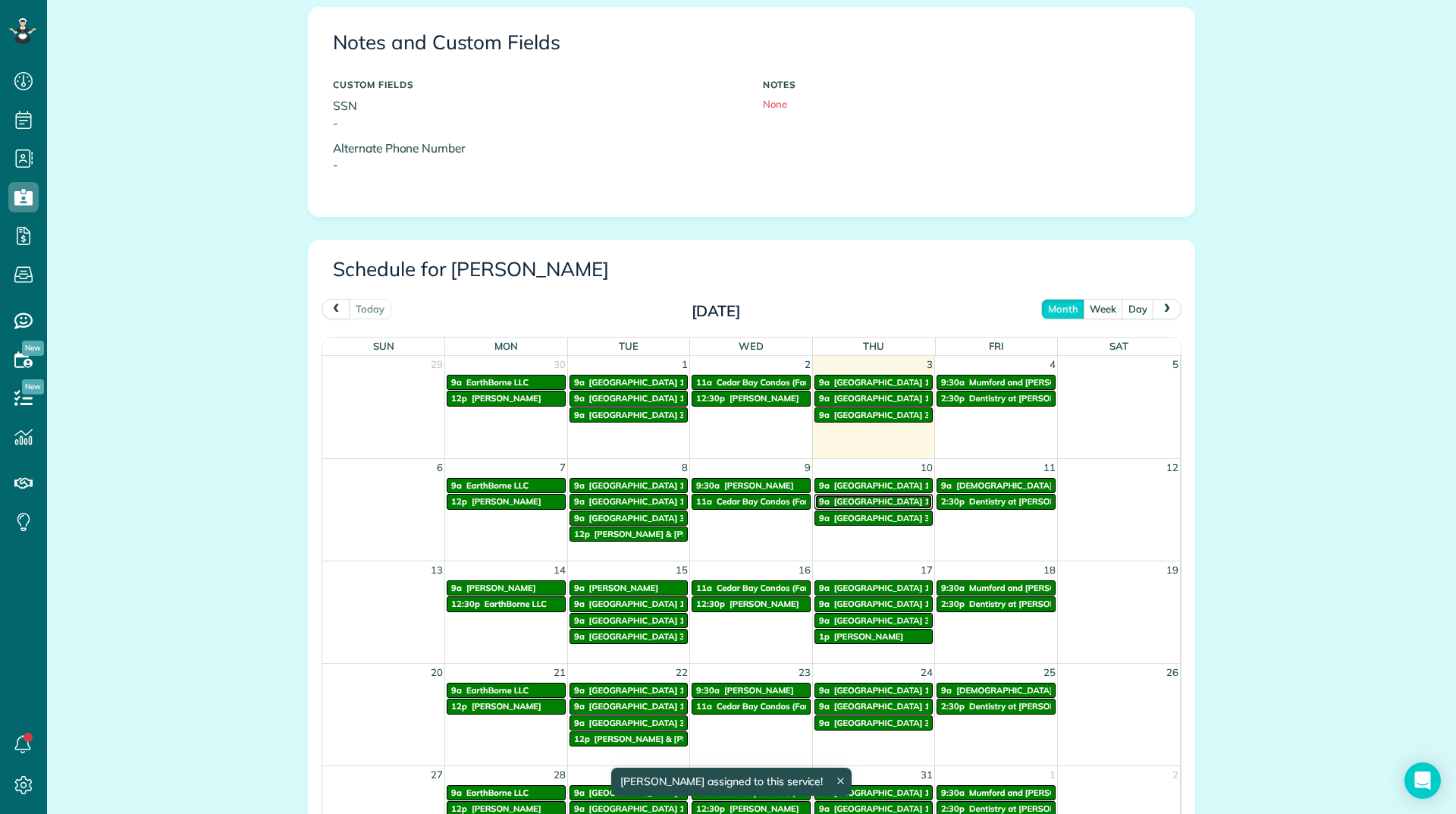 click on "[GEOGRAPHIC_DATA] 16" at bounding box center (884, 501) 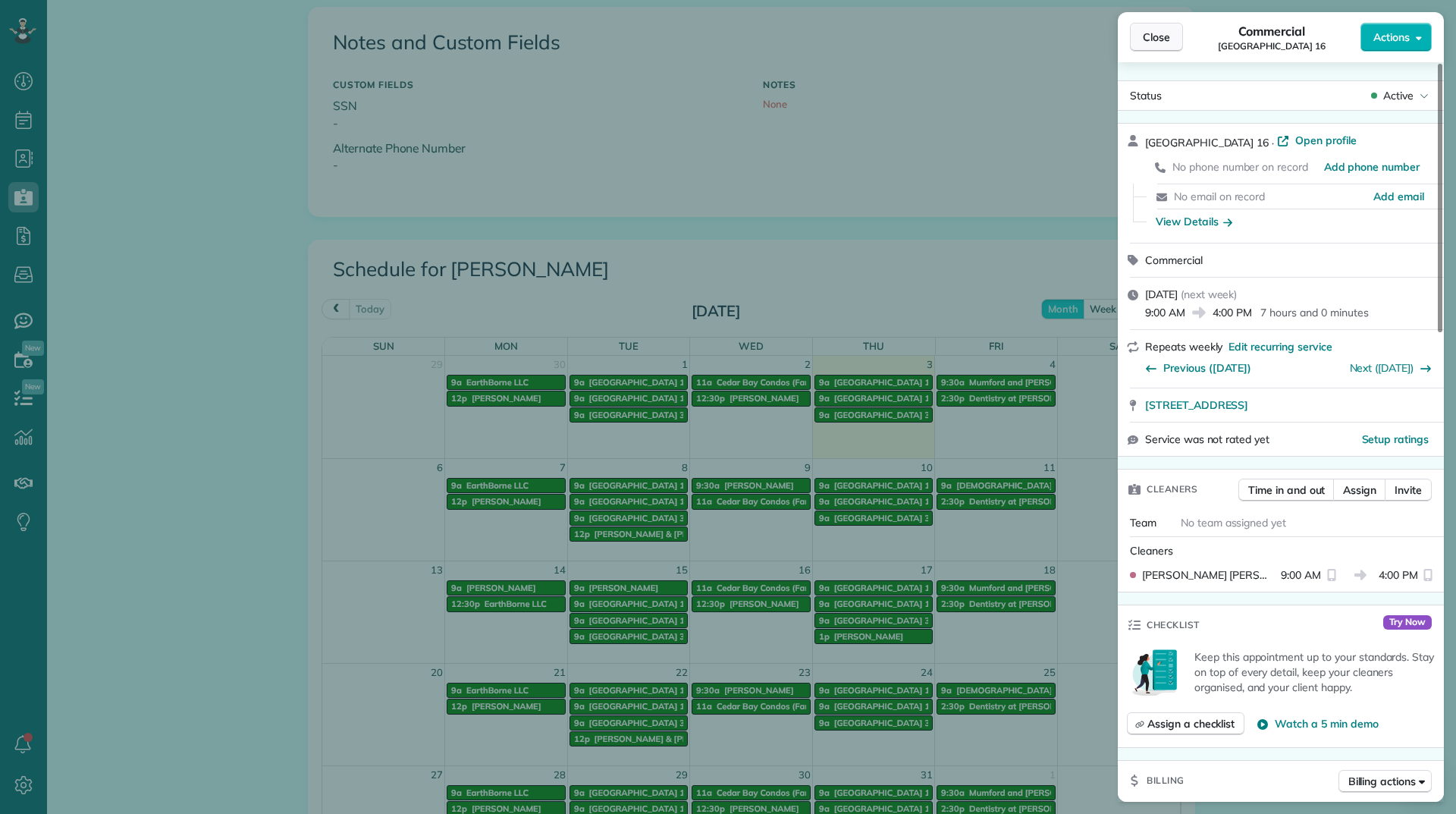 click on "Close" at bounding box center [1156, 37] 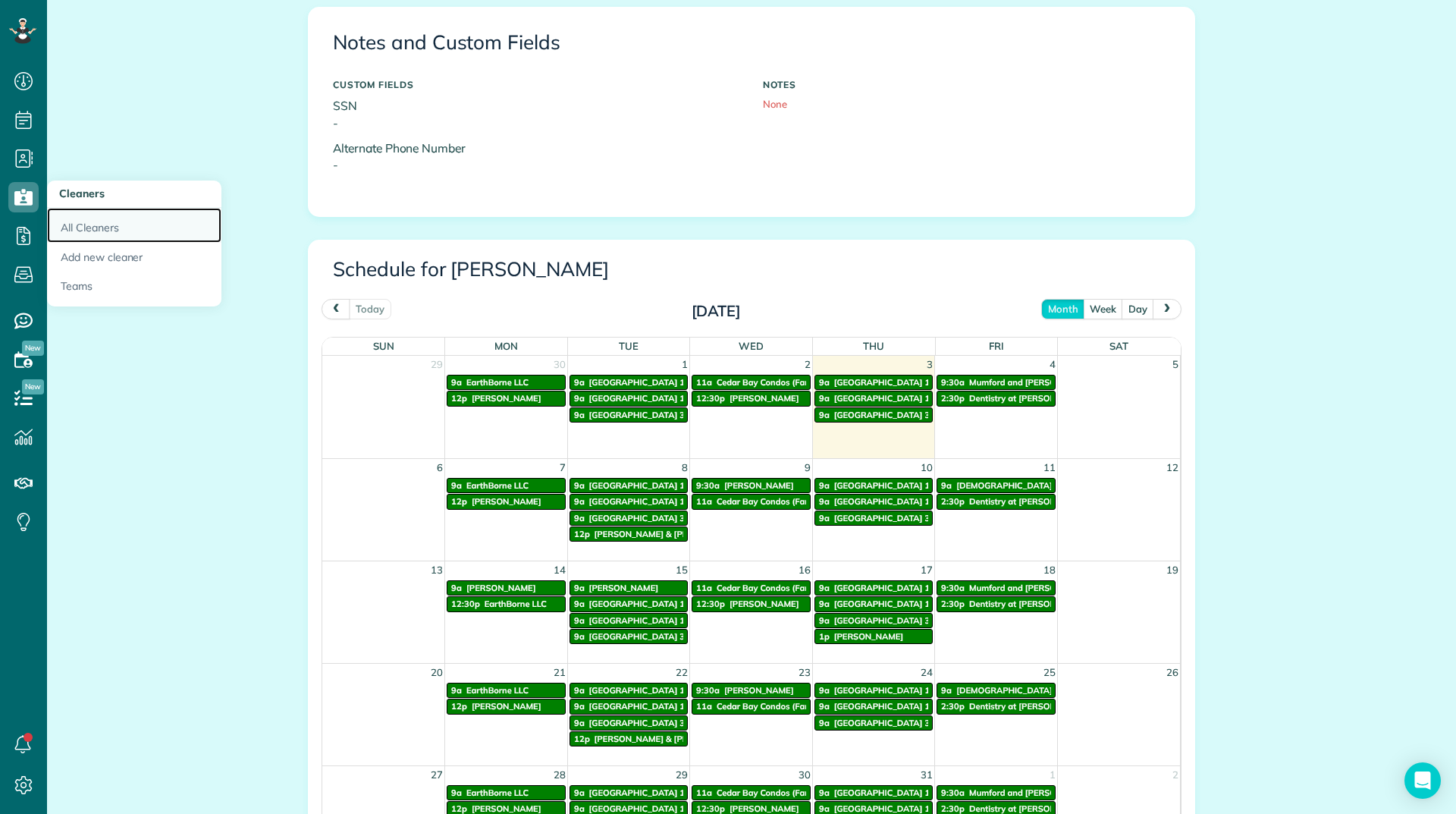 click on "All Cleaners" at bounding box center [134, 225] 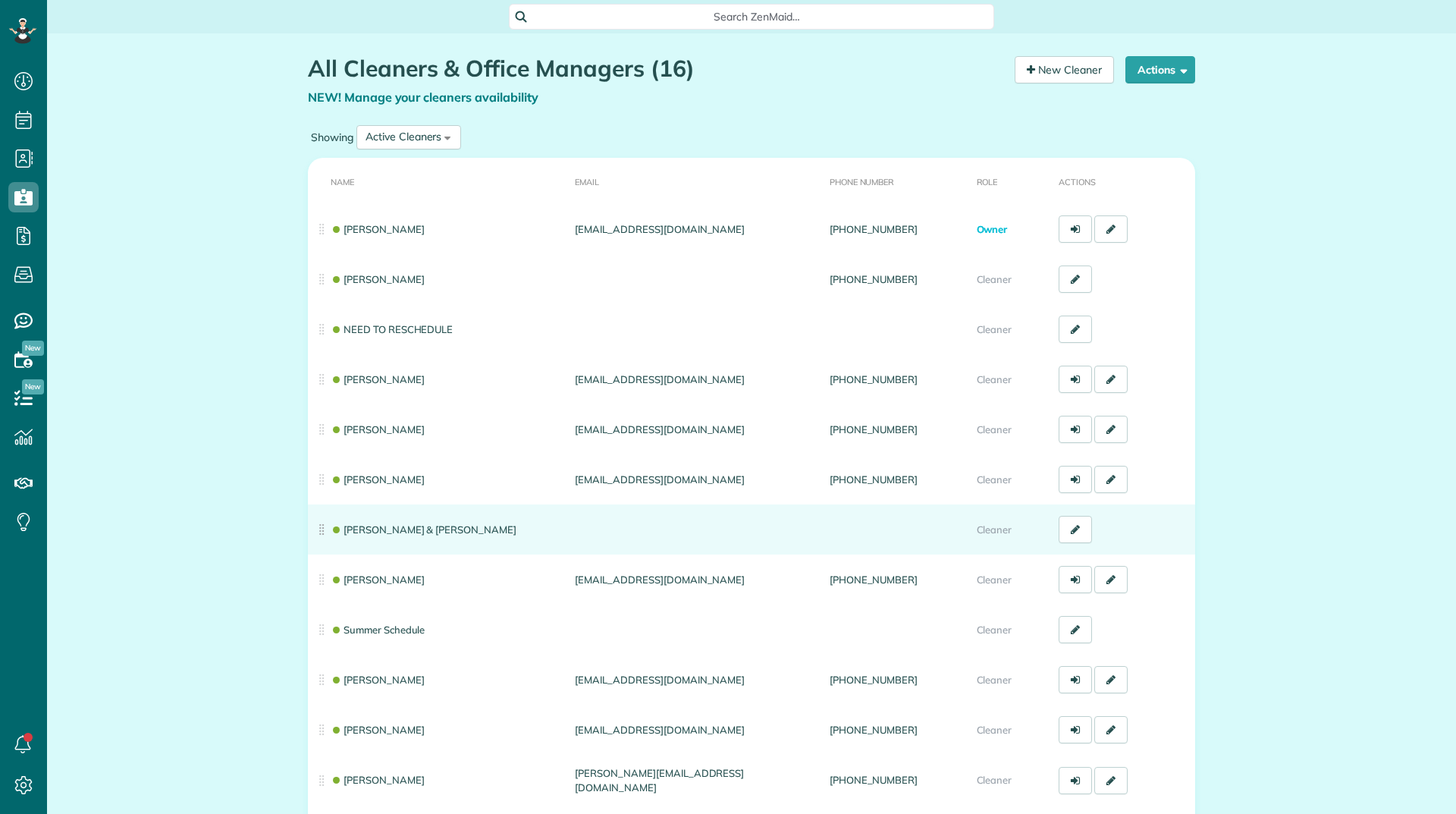 scroll, scrollTop: 0, scrollLeft: 0, axis: both 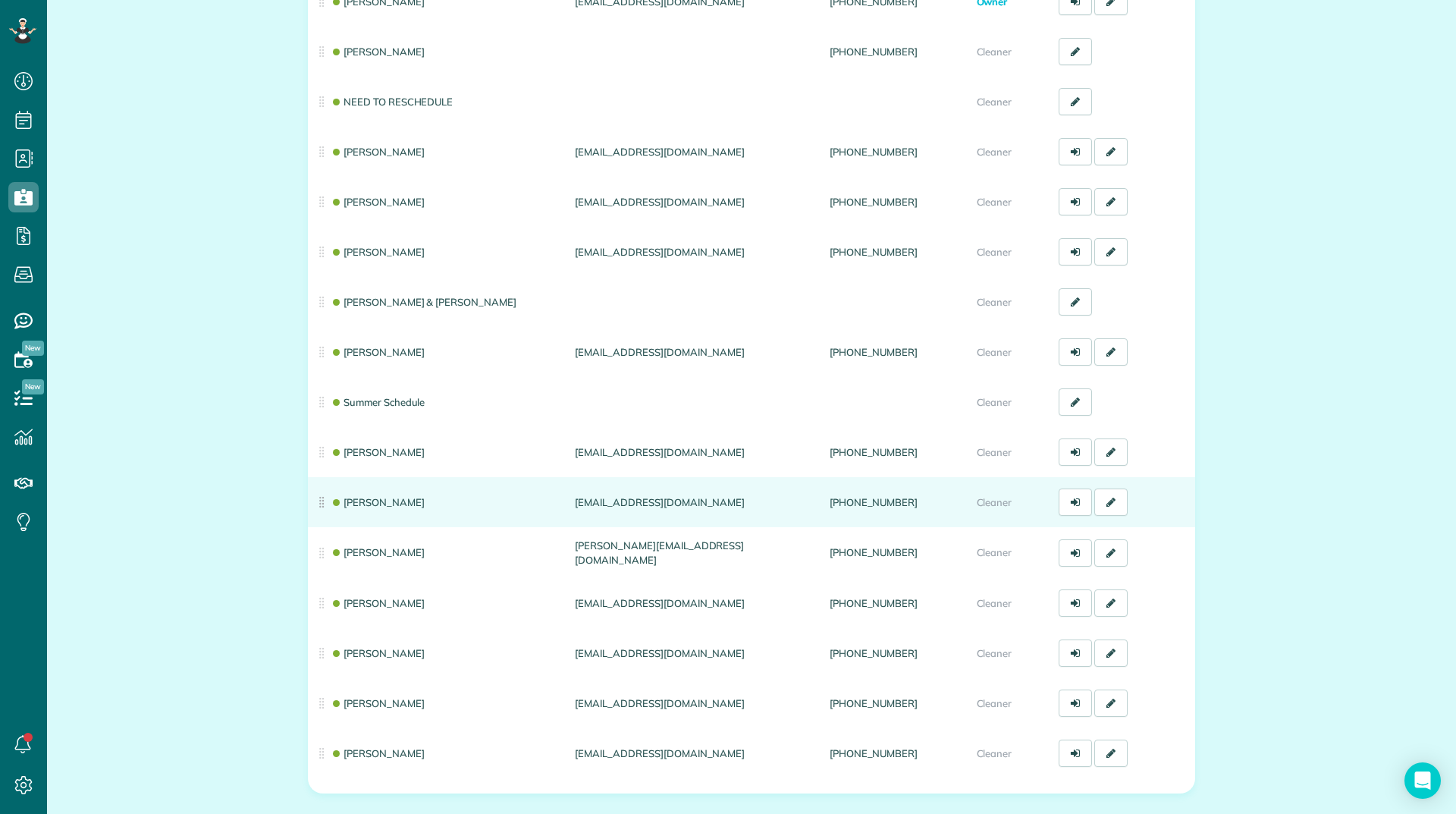 click on "[PERSON_NAME]" at bounding box center [438, 502] 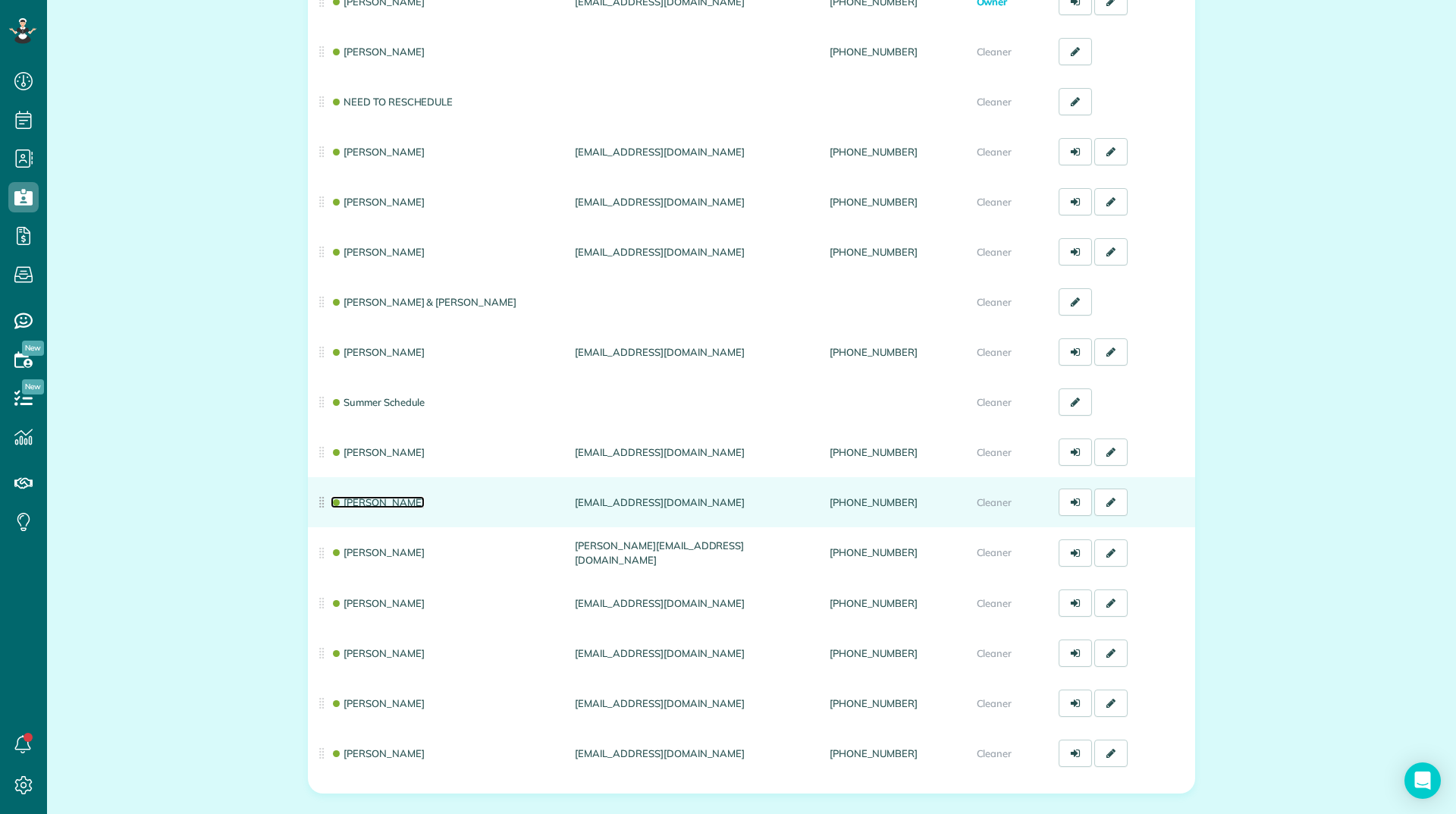 click on "[PERSON_NAME]" at bounding box center [378, 502] 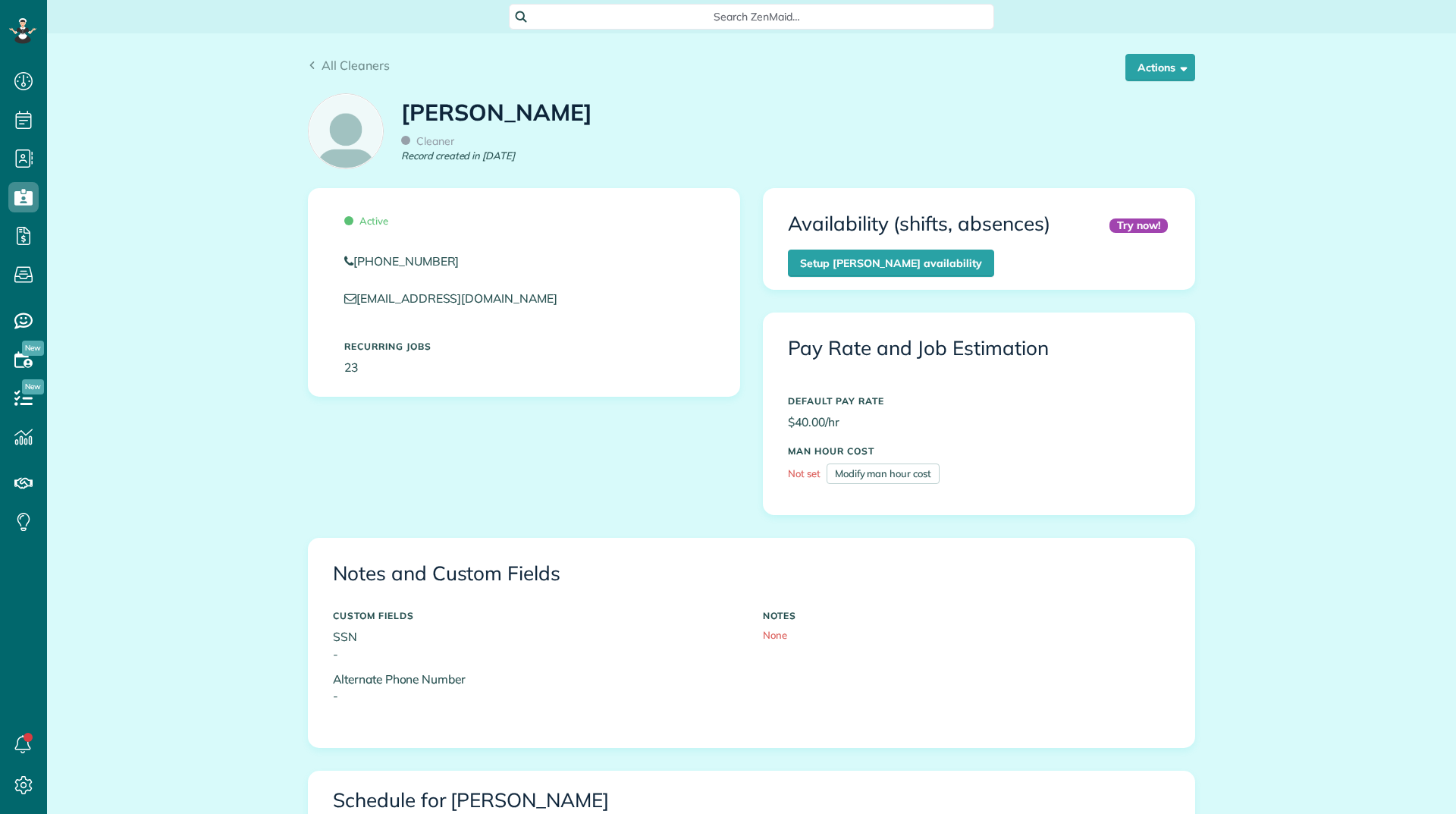 scroll, scrollTop: 0, scrollLeft: 0, axis: both 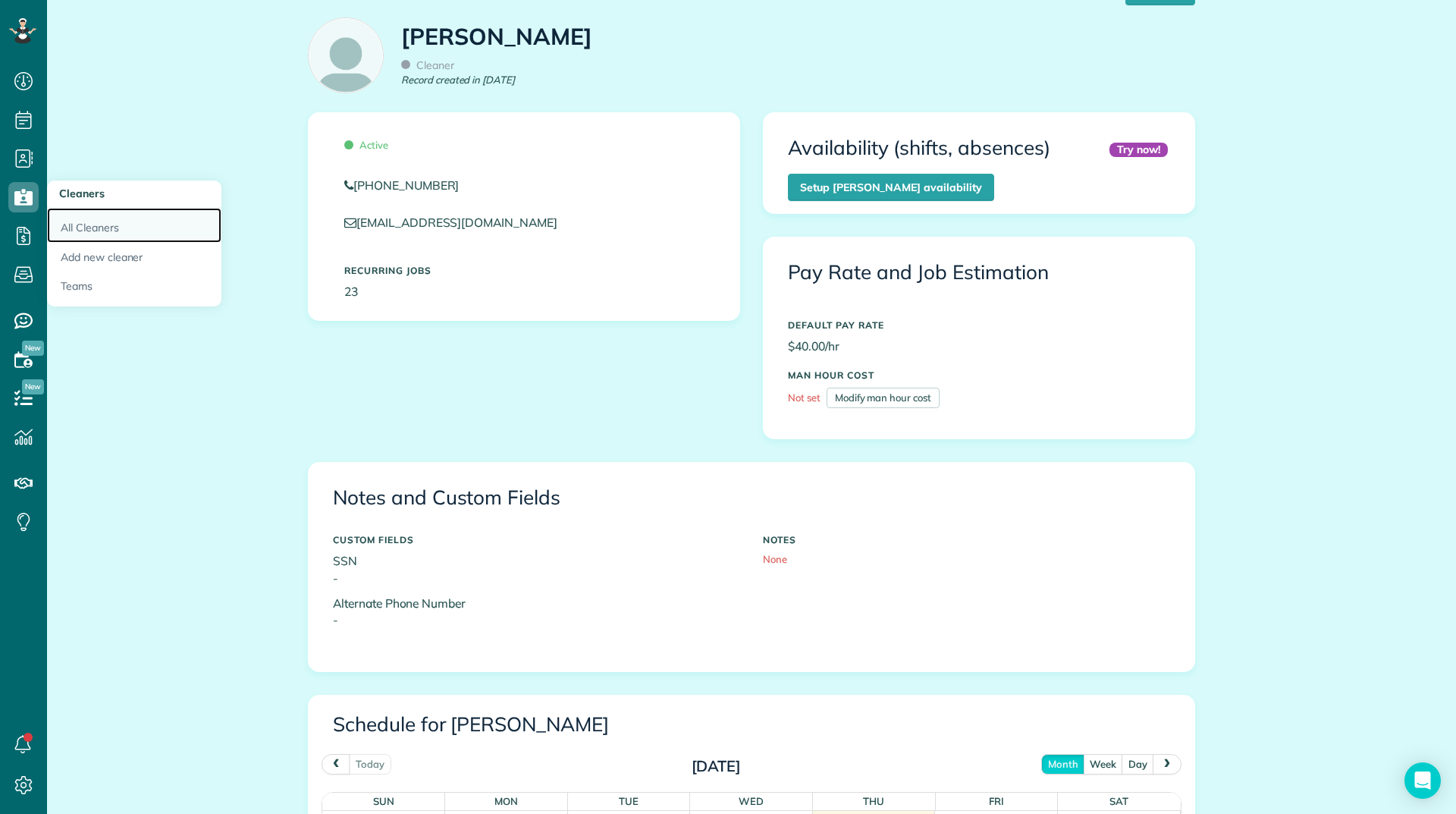 click on "All Cleaners" at bounding box center (134, 225) 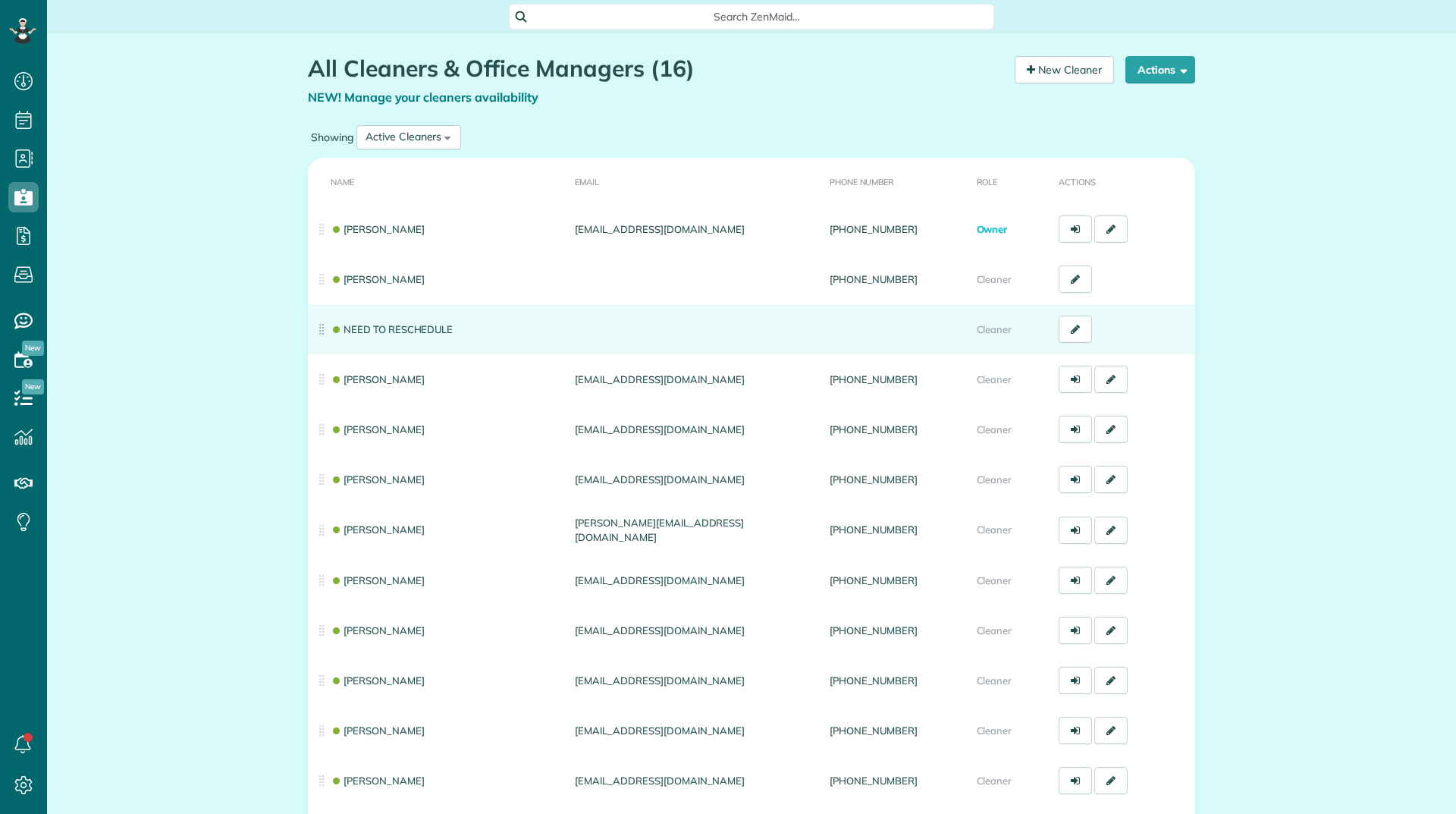 scroll, scrollTop: 0, scrollLeft: 0, axis: both 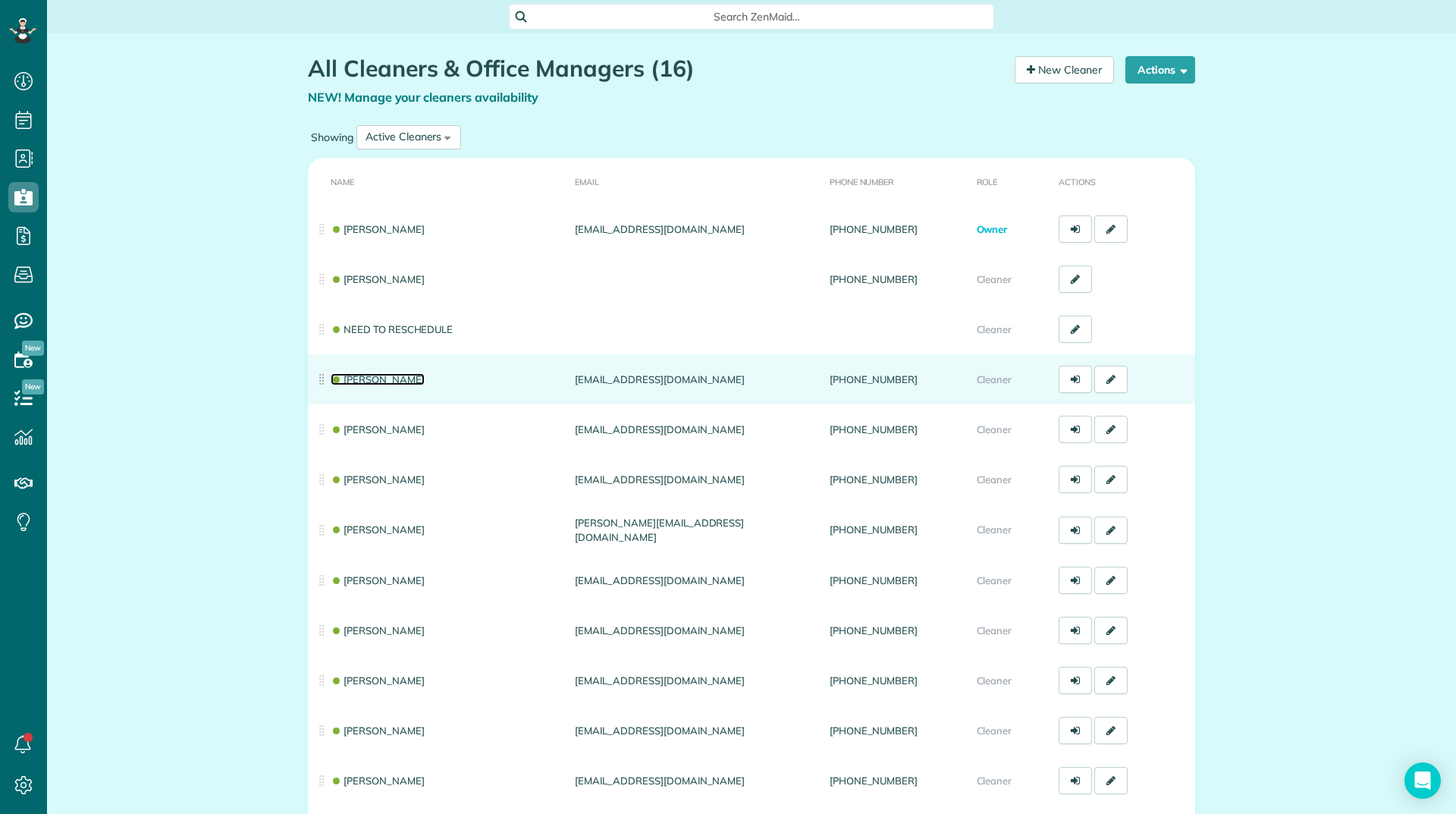 click on "[PERSON_NAME]" at bounding box center (378, 379) 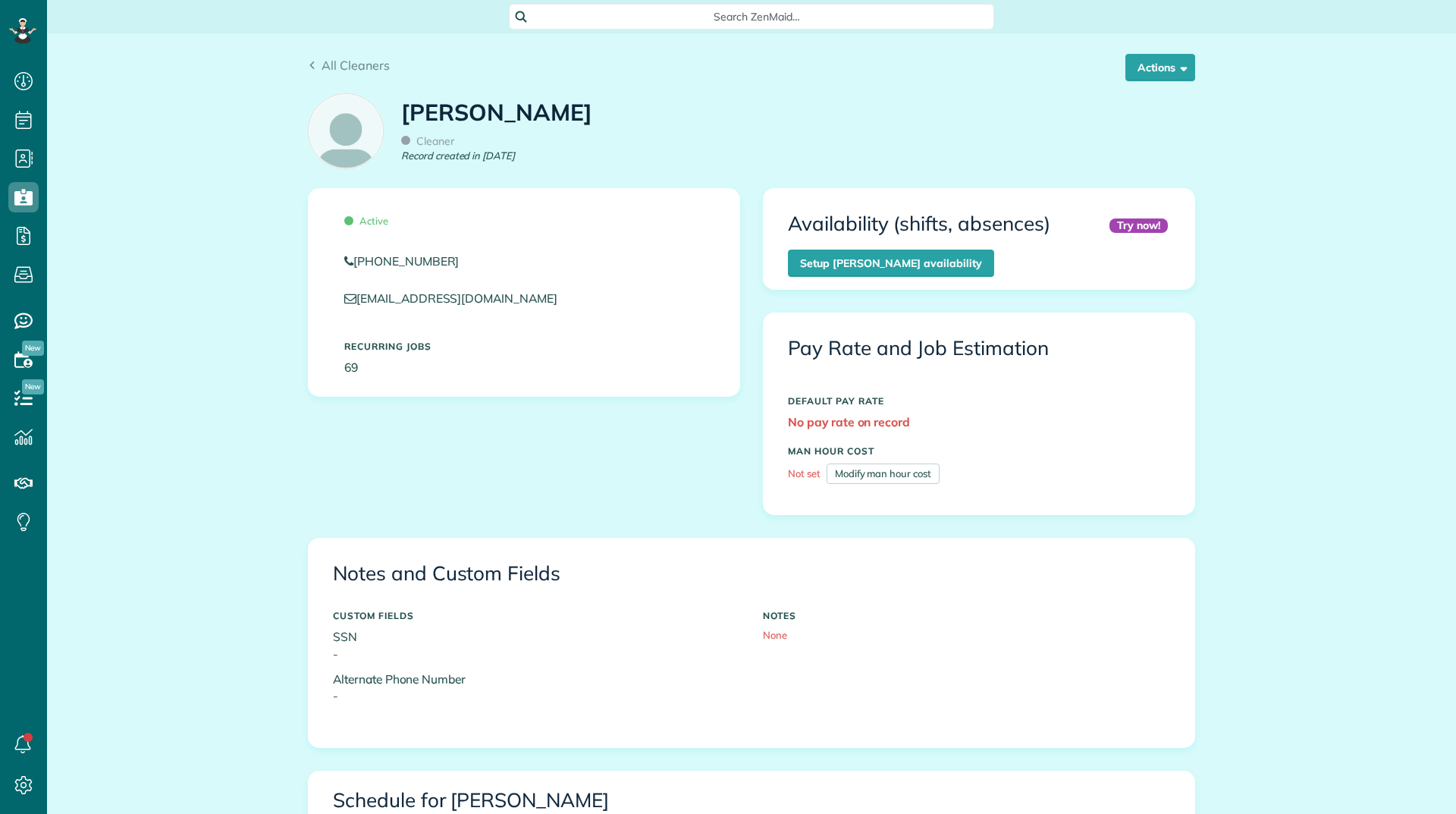 scroll, scrollTop: 0, scrollLeft: 0, axis: both 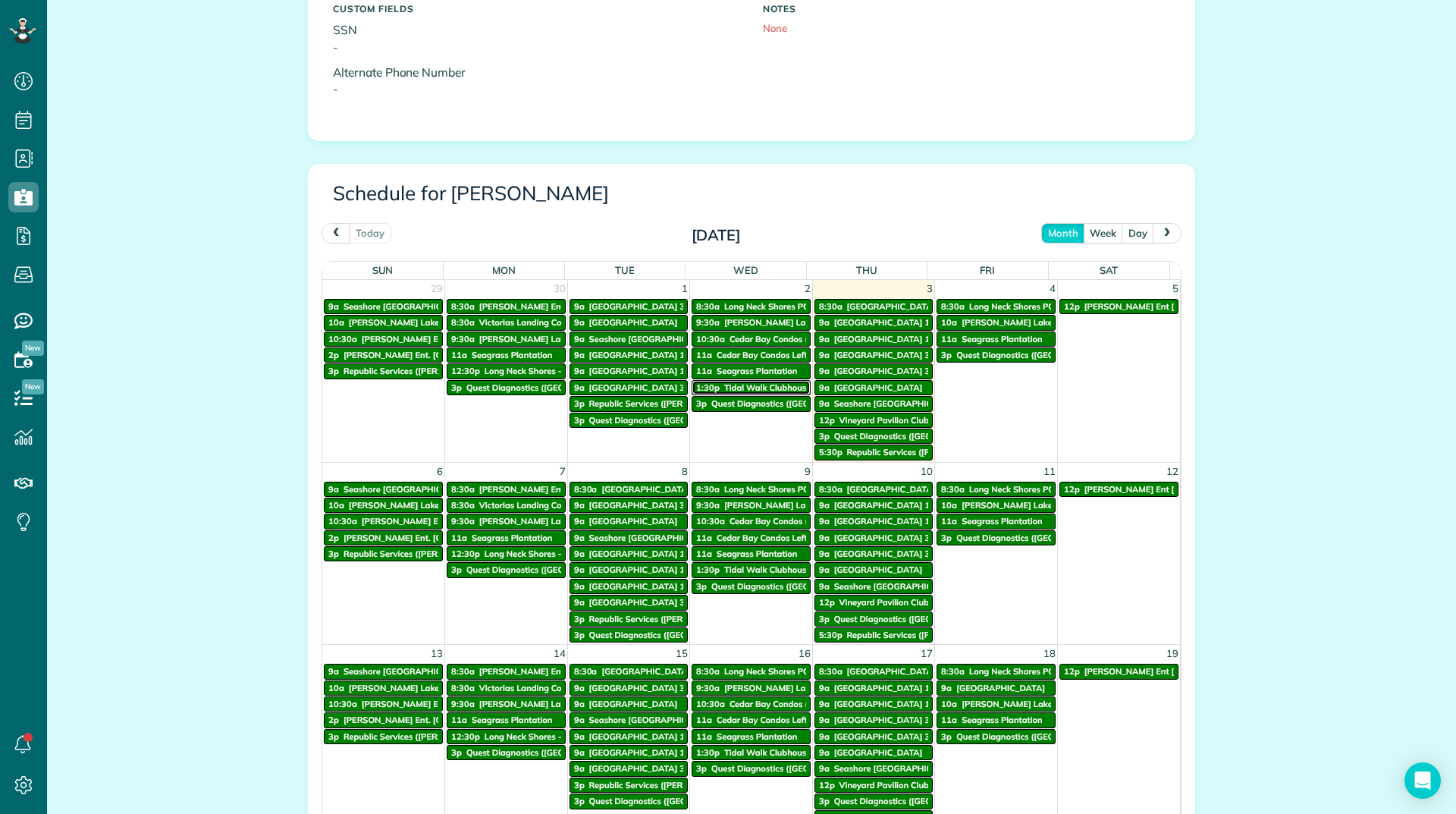 click on "Tidal Walk Clubhouse" at bounding box center (767, 388) 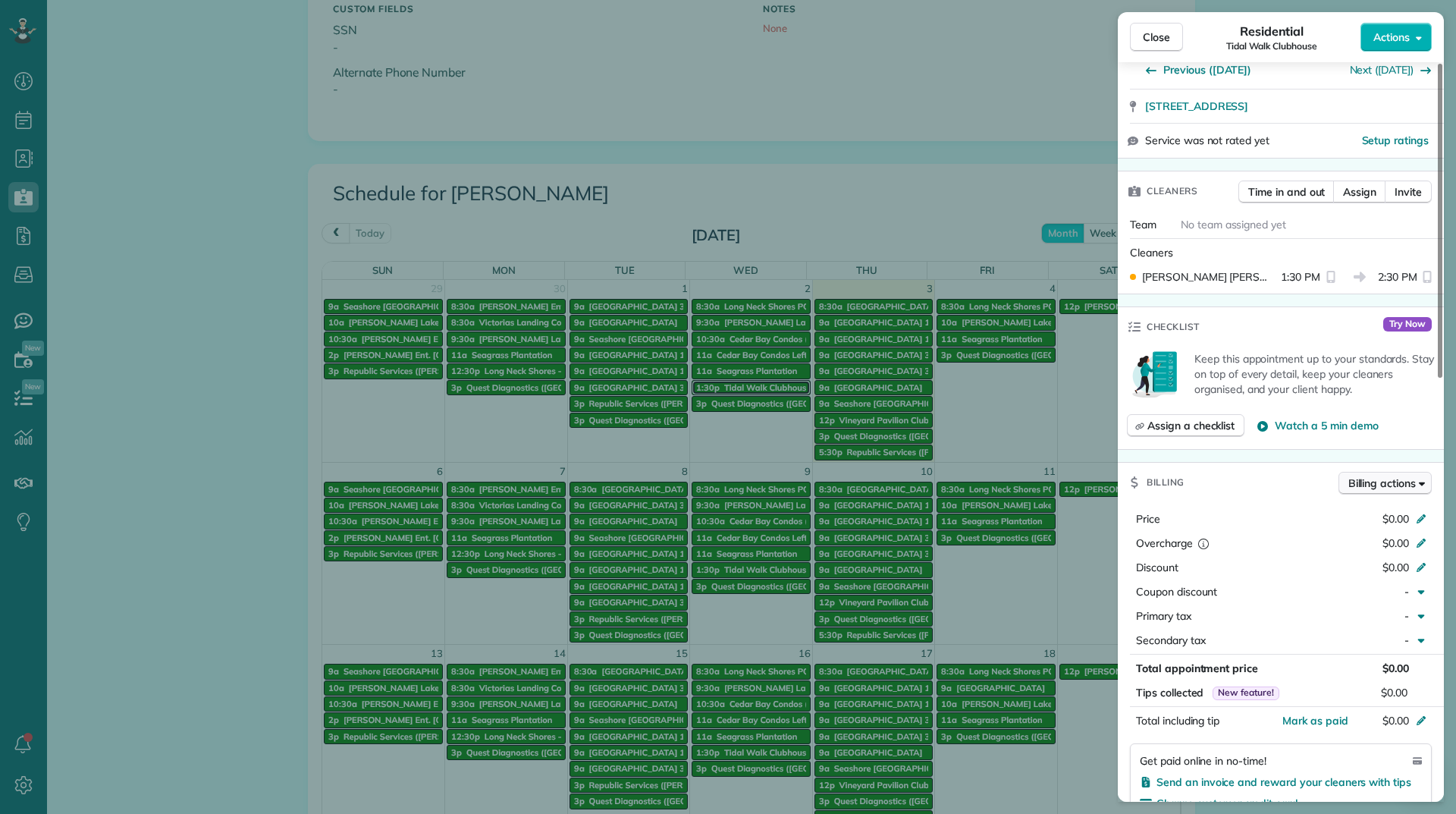 scroll, scrollTop: 379, scrollLeft: 0, axis: vertical 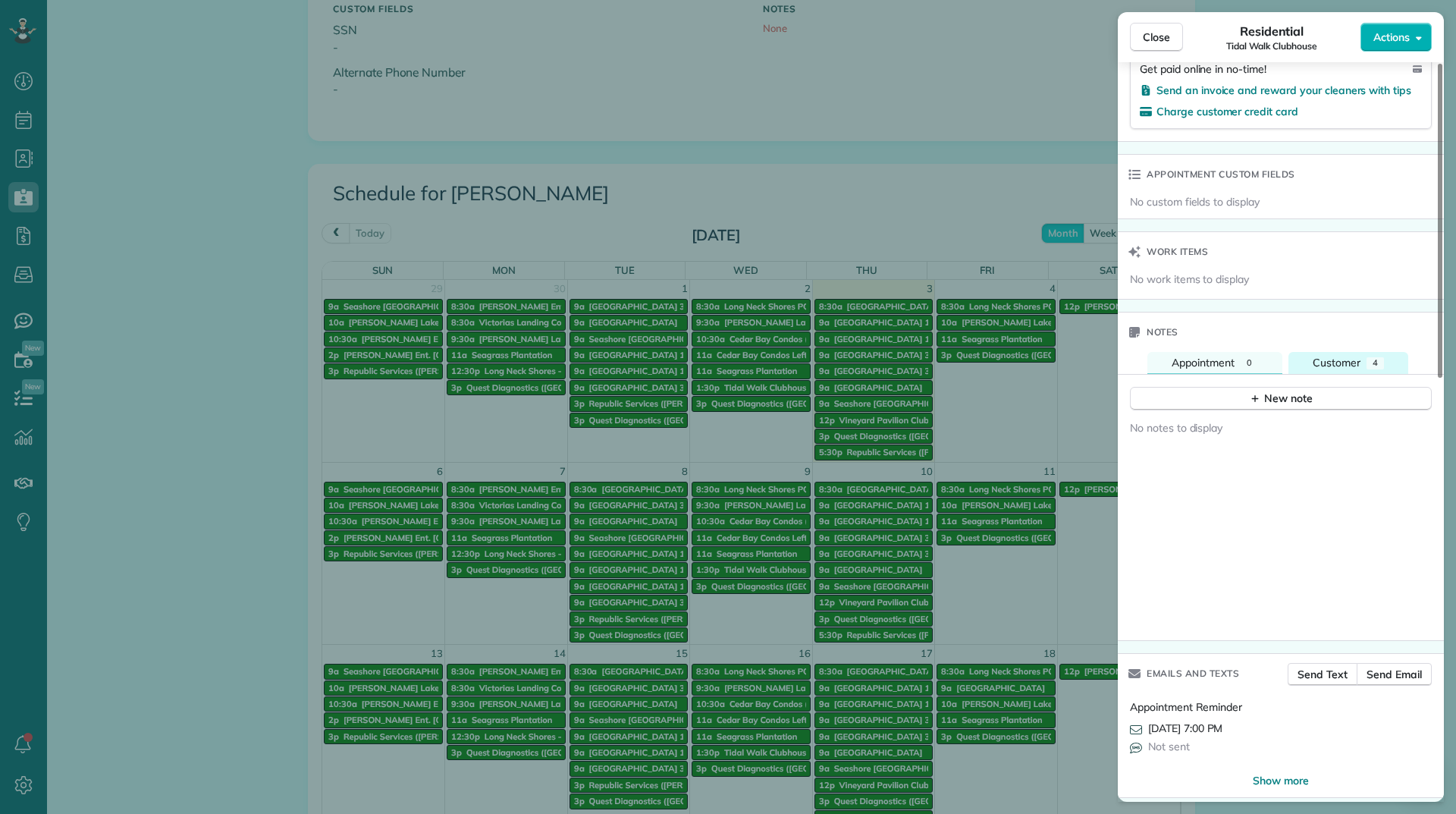 click on "Customer" at bounding box center (1336, 363) 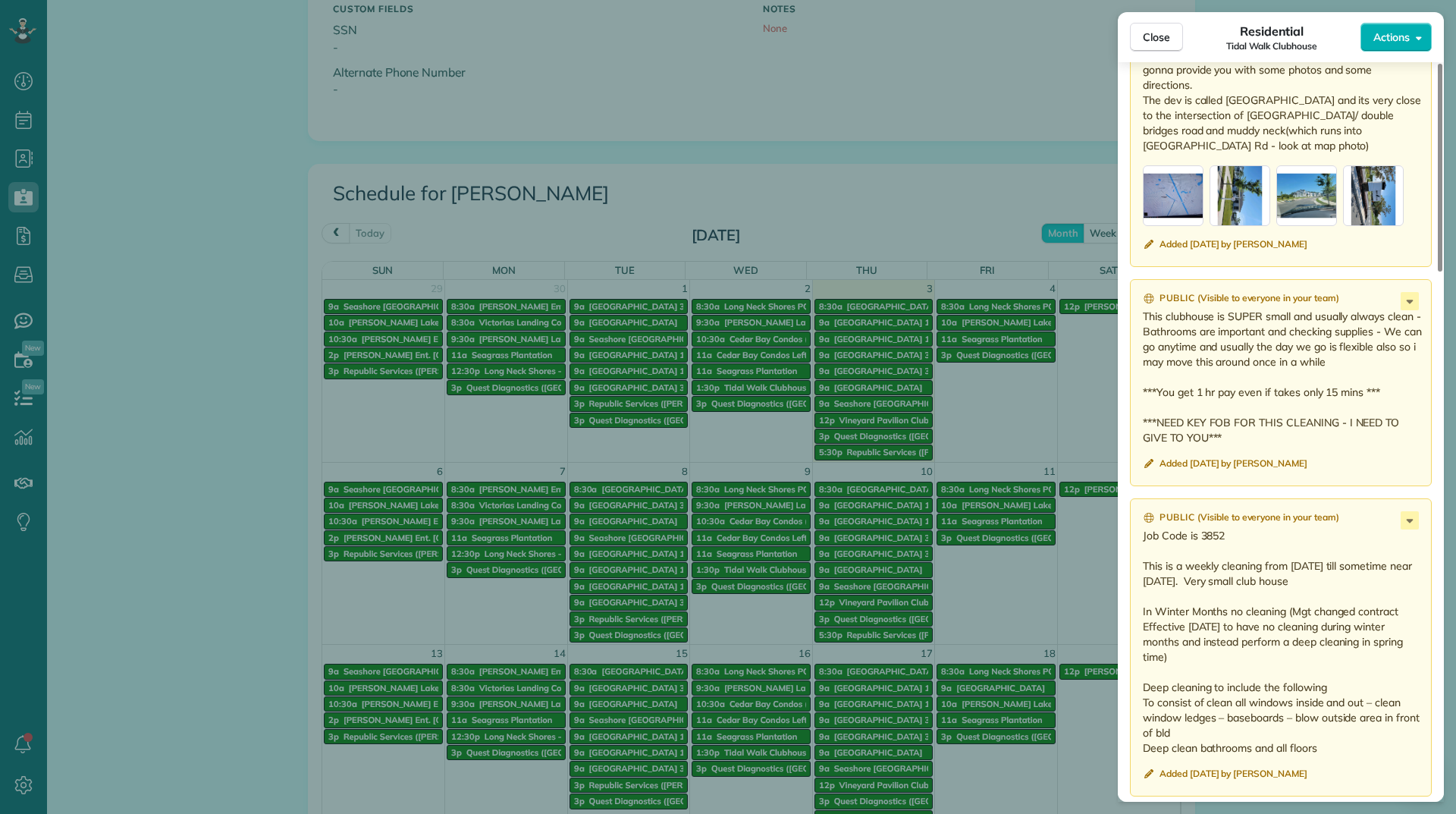 scroll, scrollTop: 1593, scrollLeft: 0, axis: vertical 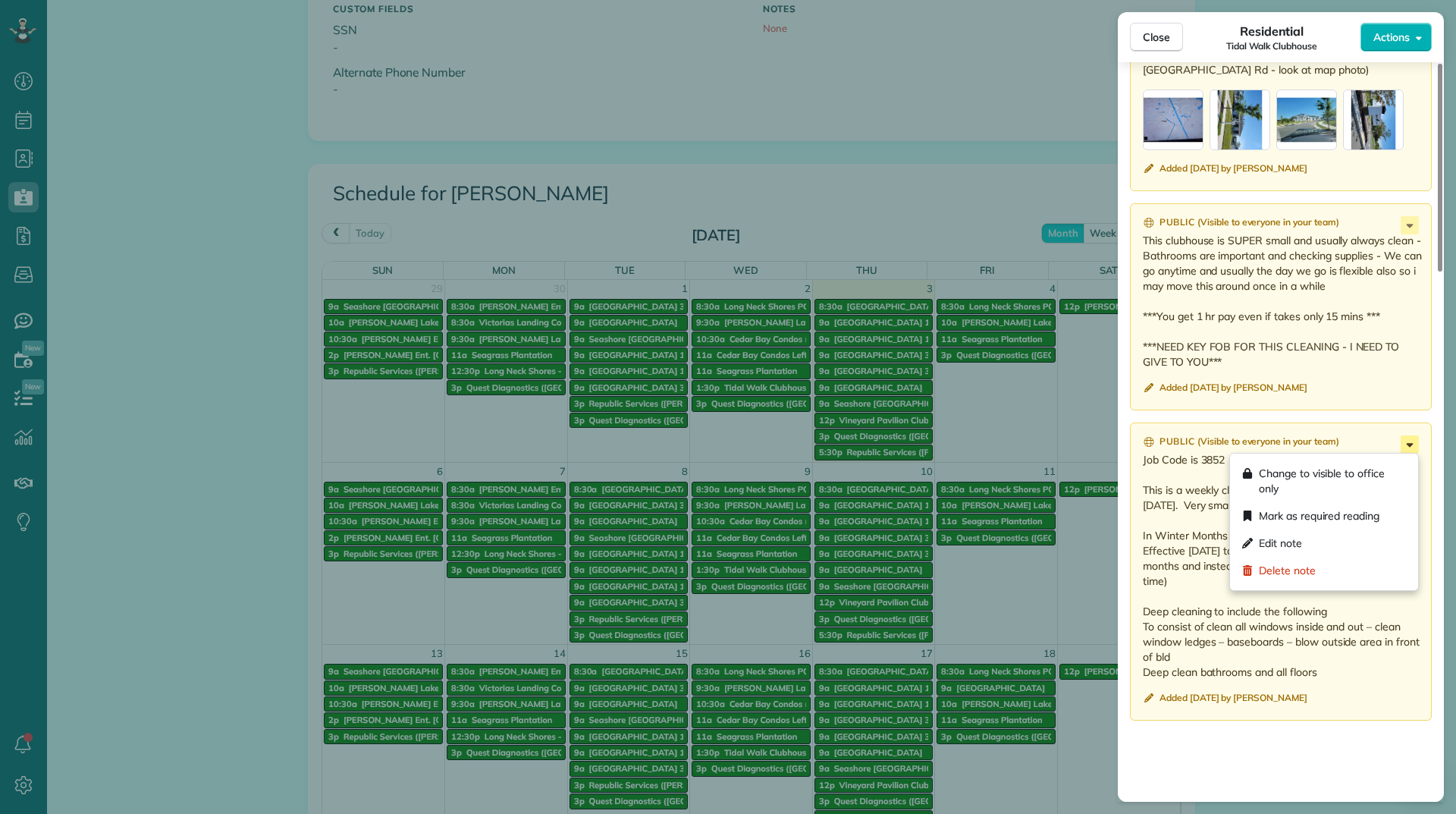click 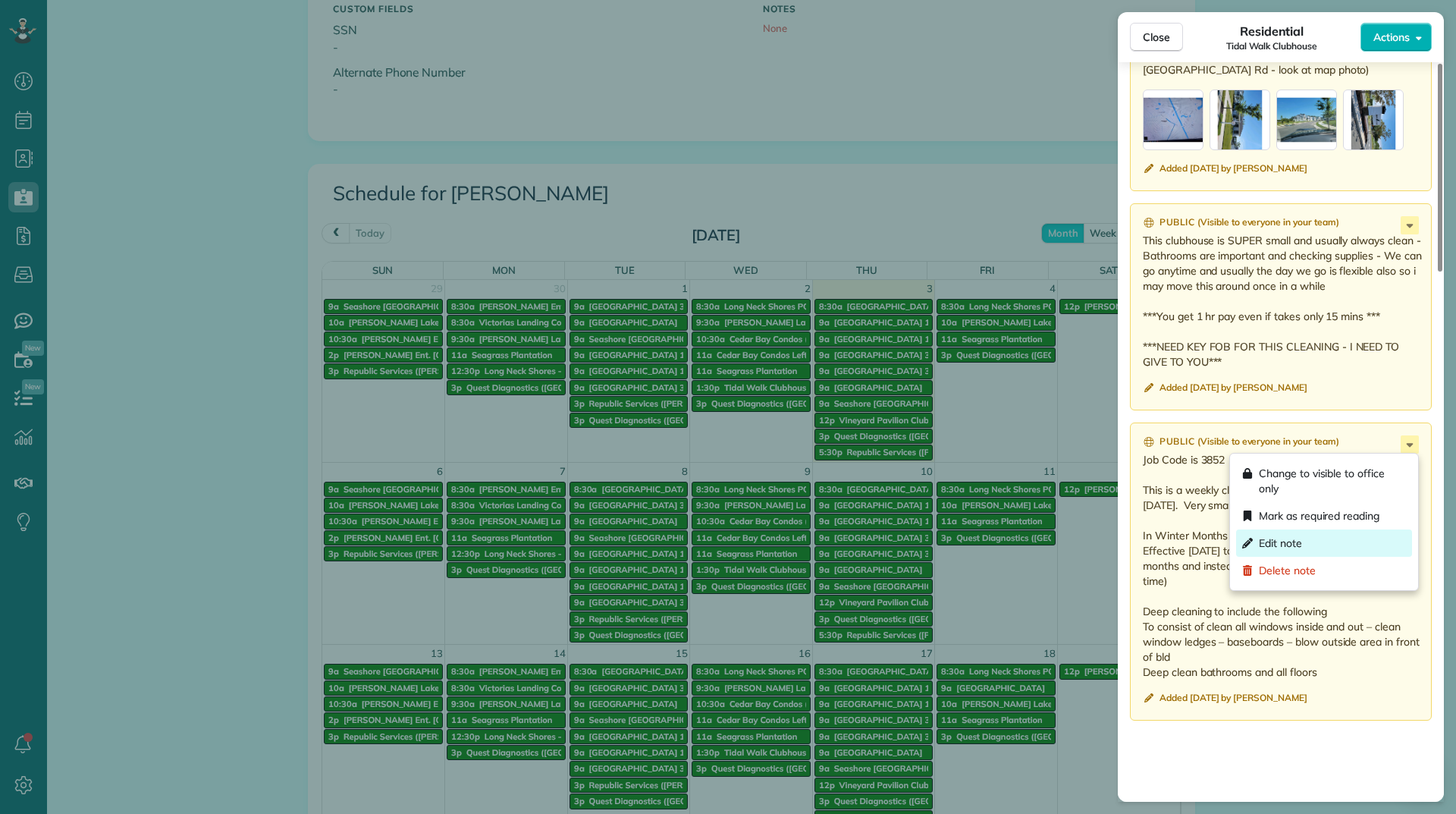 click on "Edit note" at bounding box center [1324, 543] 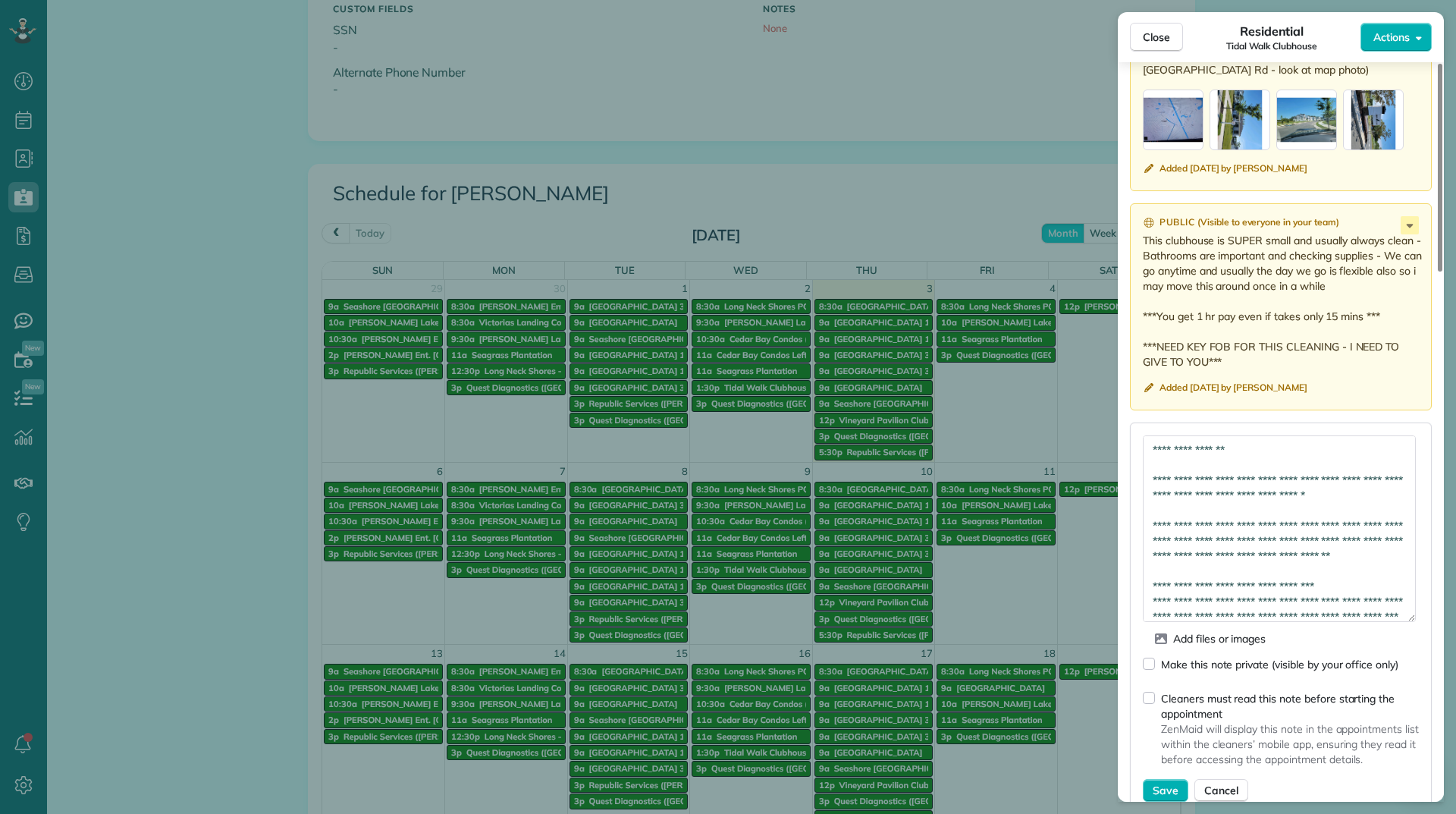 drag, startPoint x: 1408, startPoint y: 476, endPoint x: 1422, endPoint y: 619, distance: 143.68368 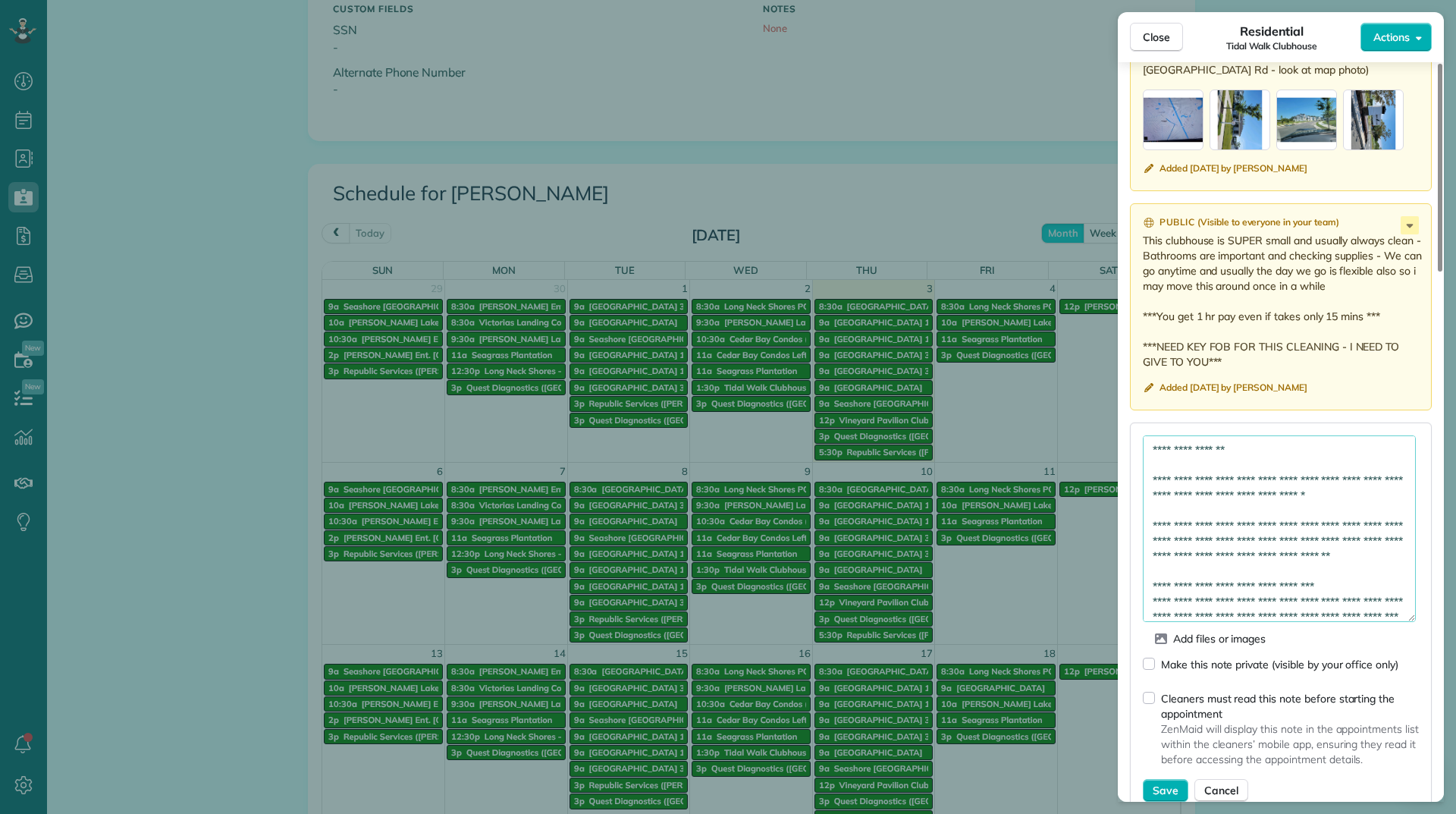click on "**********" at bounding box center [1279, 529] 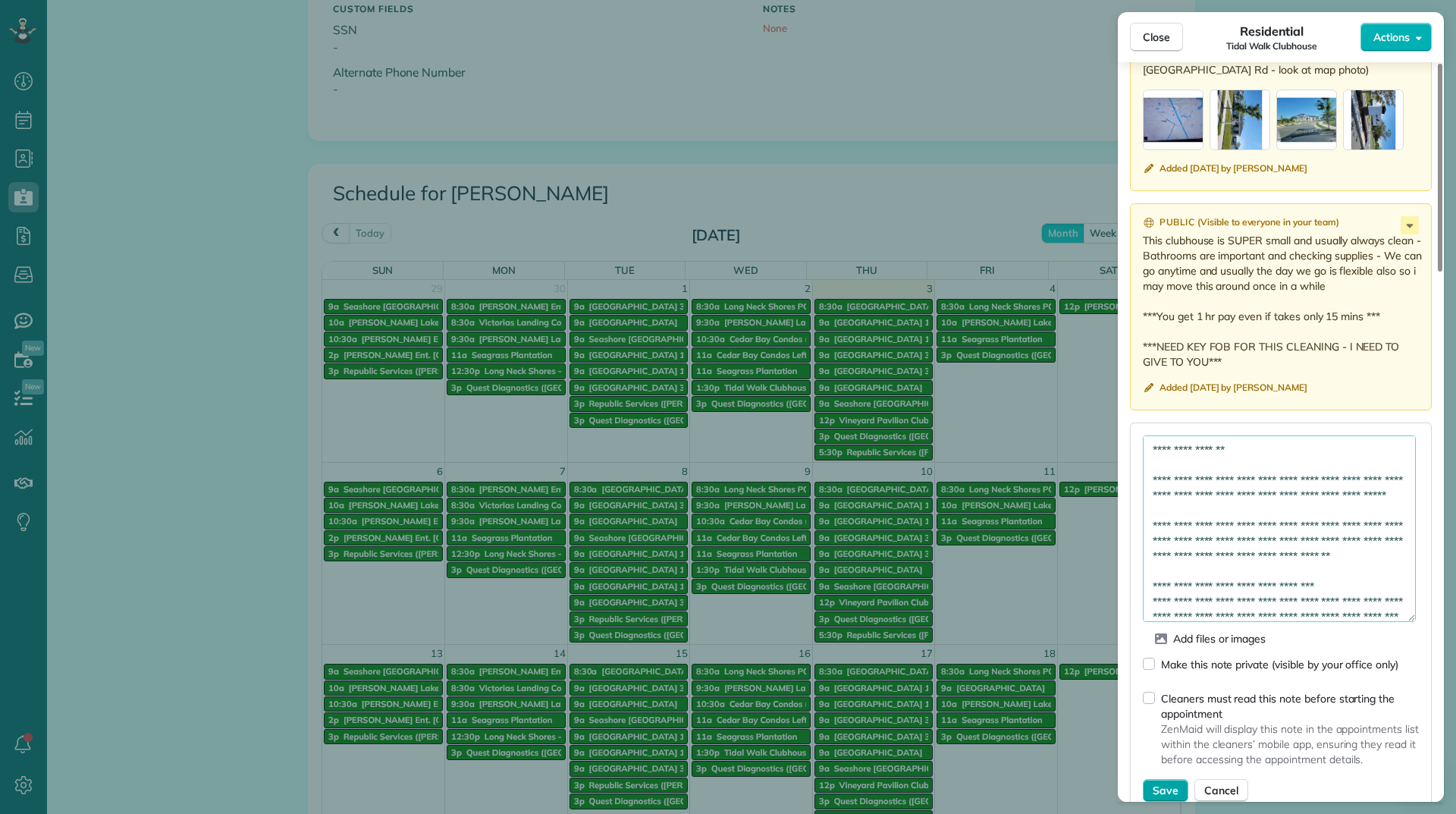 type on "**********" 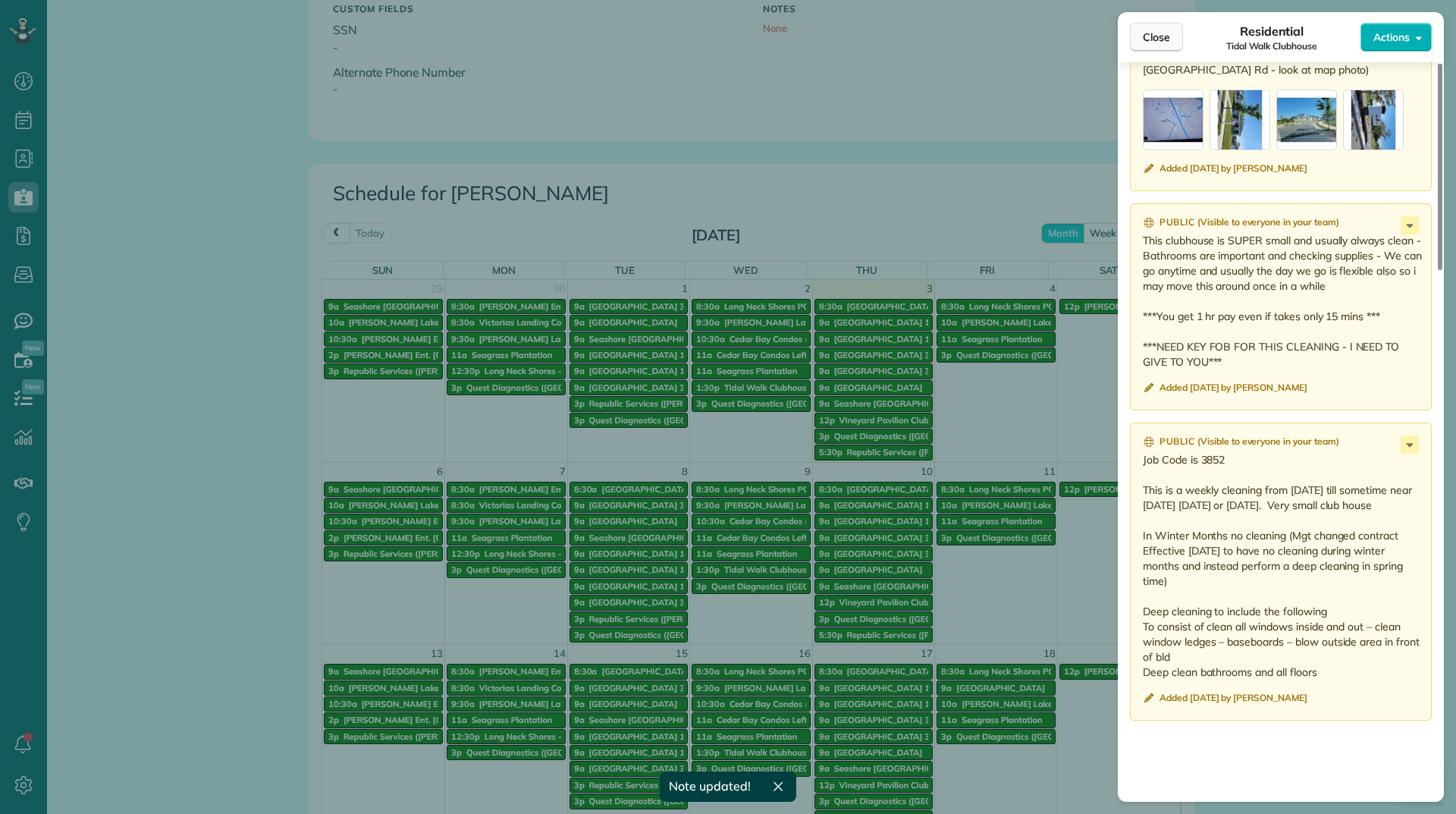 click on "Close" at bounding box center (1156, 37) 